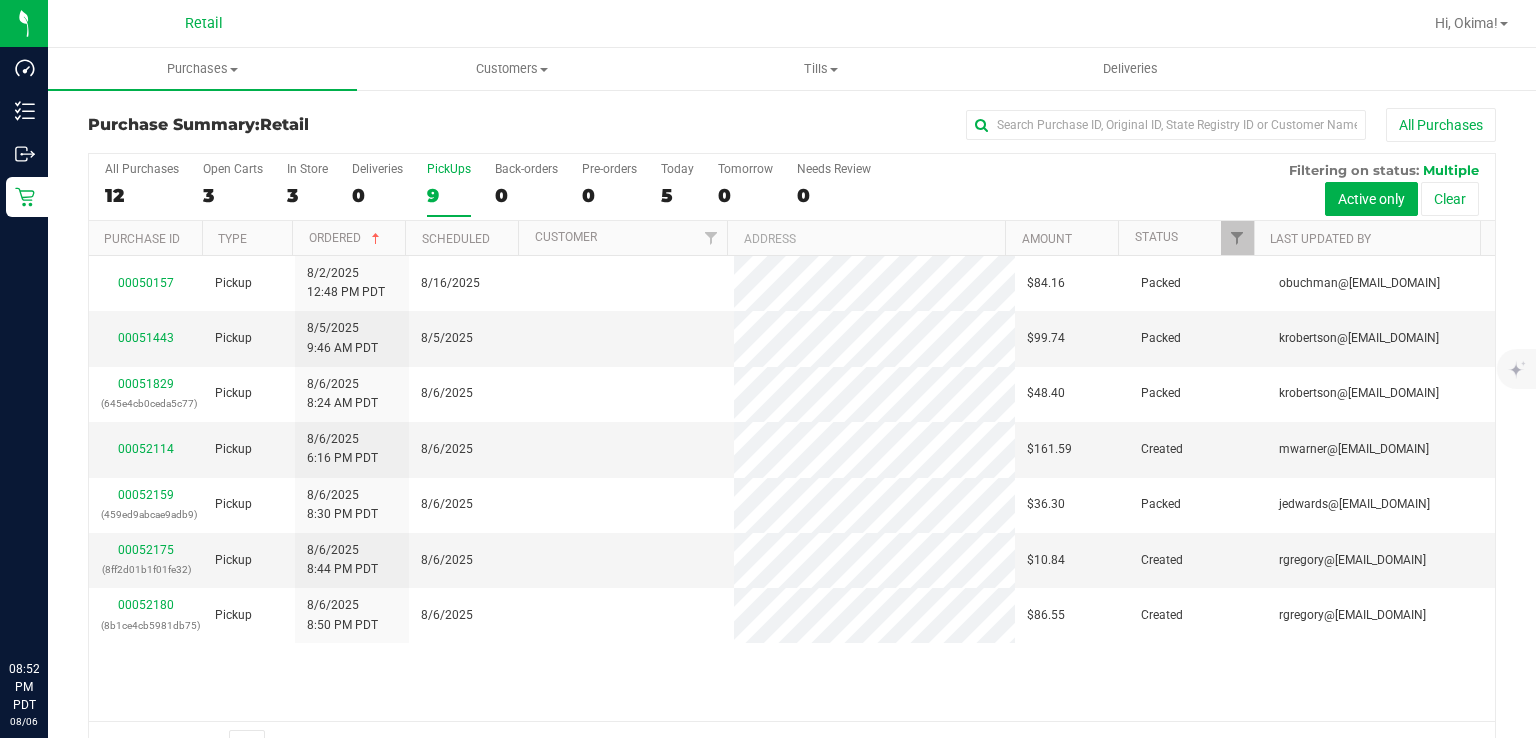 scroll, scrollTop: 0, scrollLeft: 0, axis: both 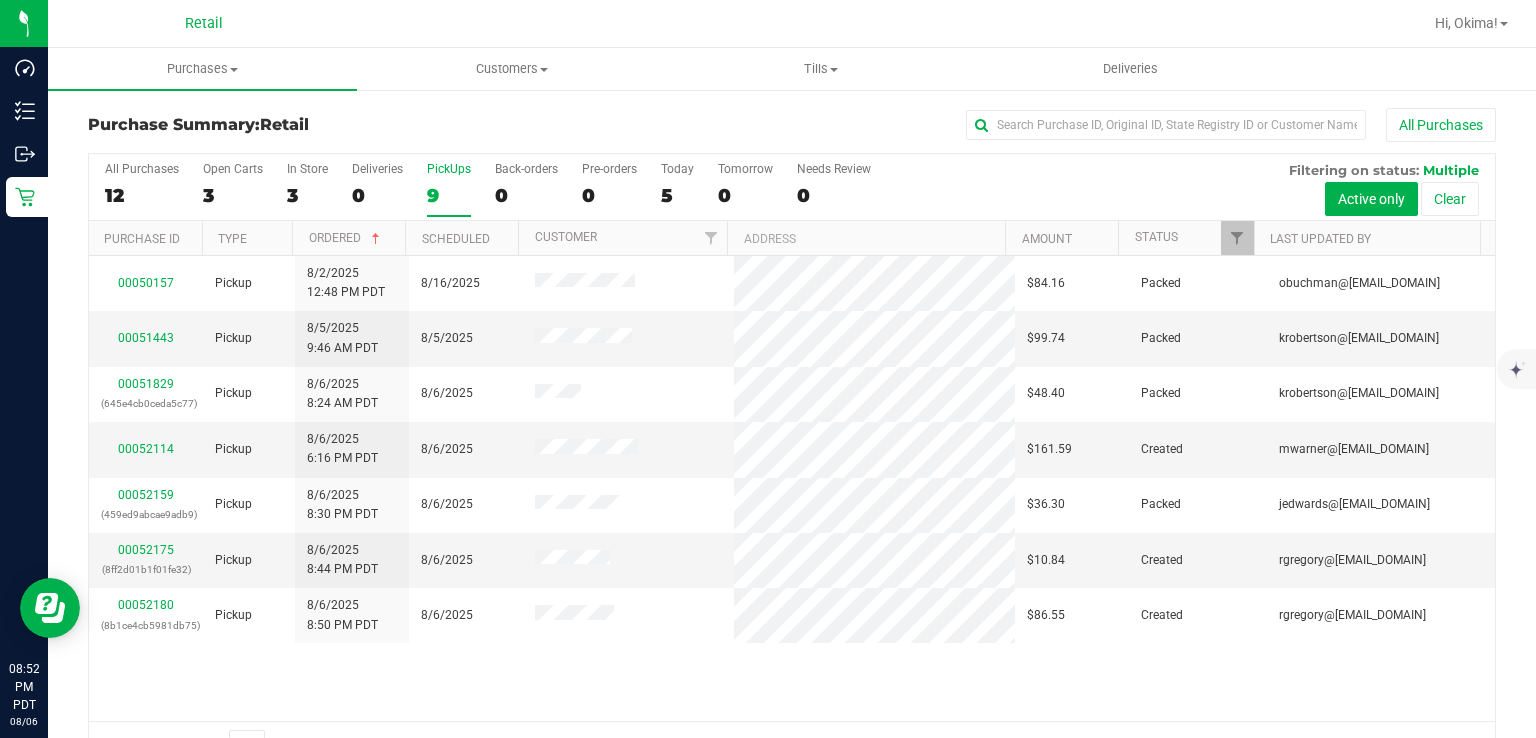 click on "00050157 Pickup 8/2/2025 12:48 PM PDT 8/16/2025 $84.16 Packed obuchman@[EMAIL_DOMAIN] 00051443 Pickup 8/5/2025 9:46 AM PDT 8/5/2025 $99.74 Packed krobertson@[EMAIL_DOMAIN] 00051829 (645e4cb0ceda5c77) Pickup 8/6/2025 8:24 AM PDT 8/6/2025 $48.40 Packed krobertson@[EMAIL_DOMAIN] 00052114 Pickup 8/6/2025 6:16 PM PDT 8/6/2025 $161.59 Created mwarner@[EMAIL_DOMAIN] 00052159 (459ed9abcae9adb9) Pickup 8/6/2025 8:30 PM PDT 8/6/2025" at bounding box center (792, 488) 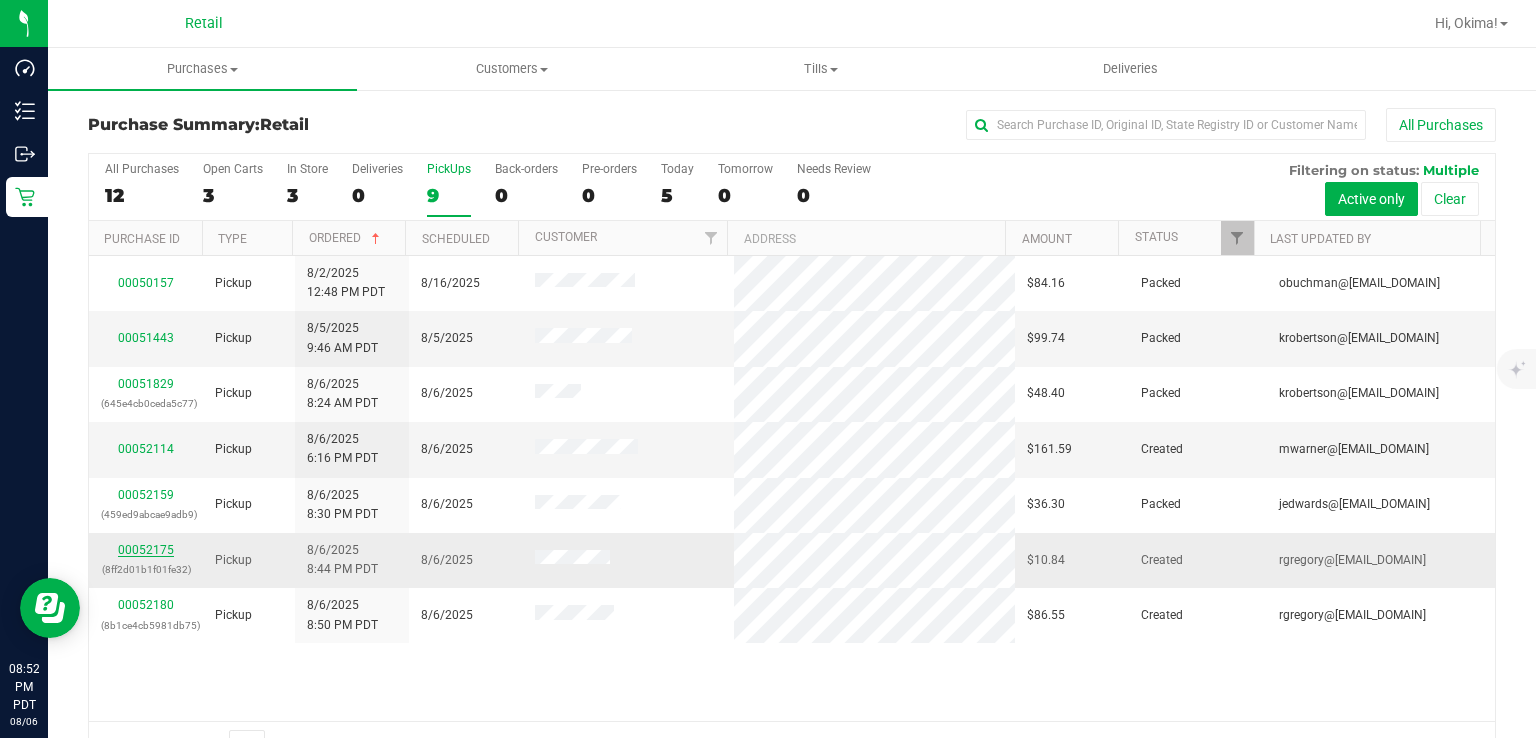 click on "00052175" at bounding box center (146, 550) 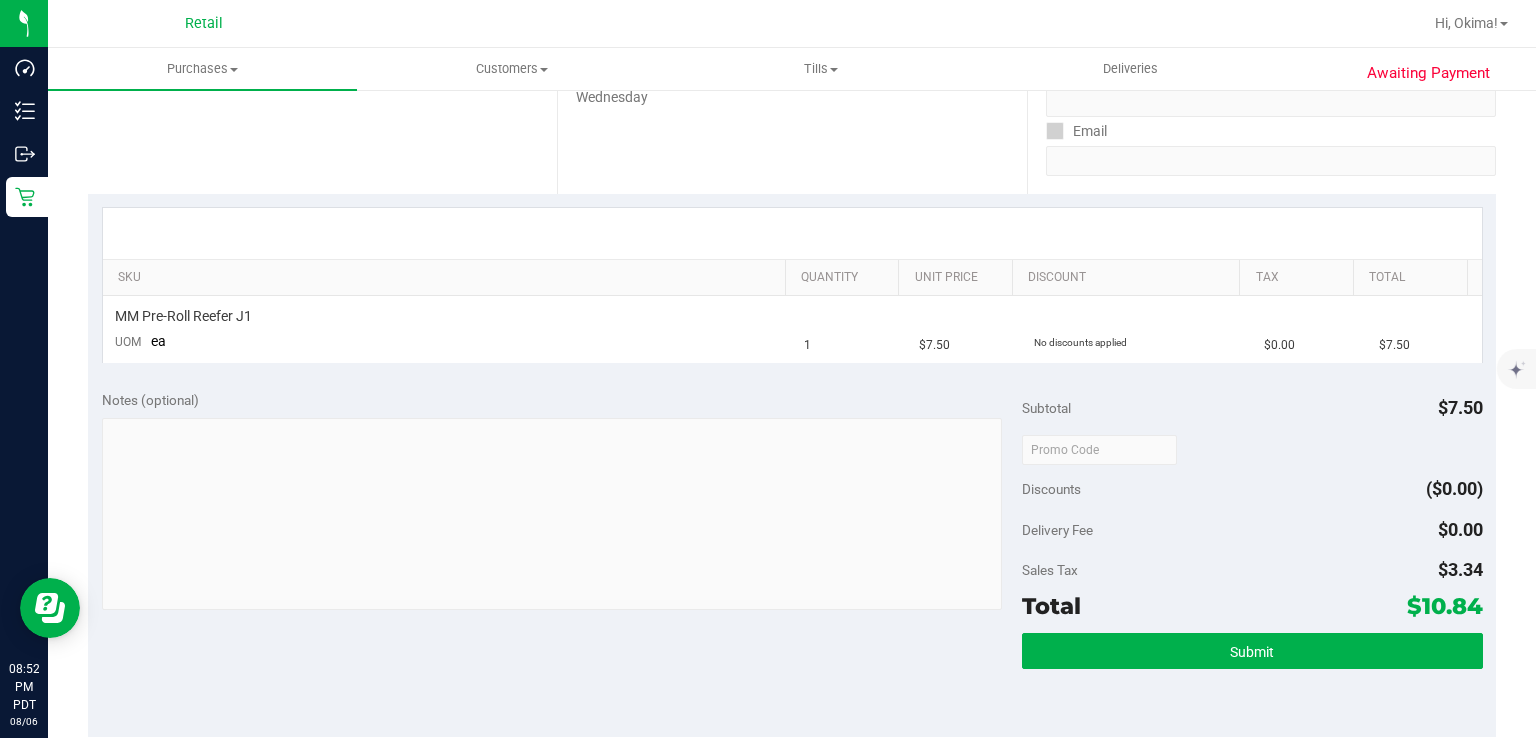 scroll, scrollTop: 353, scrollLeft: 0, axis: vertical 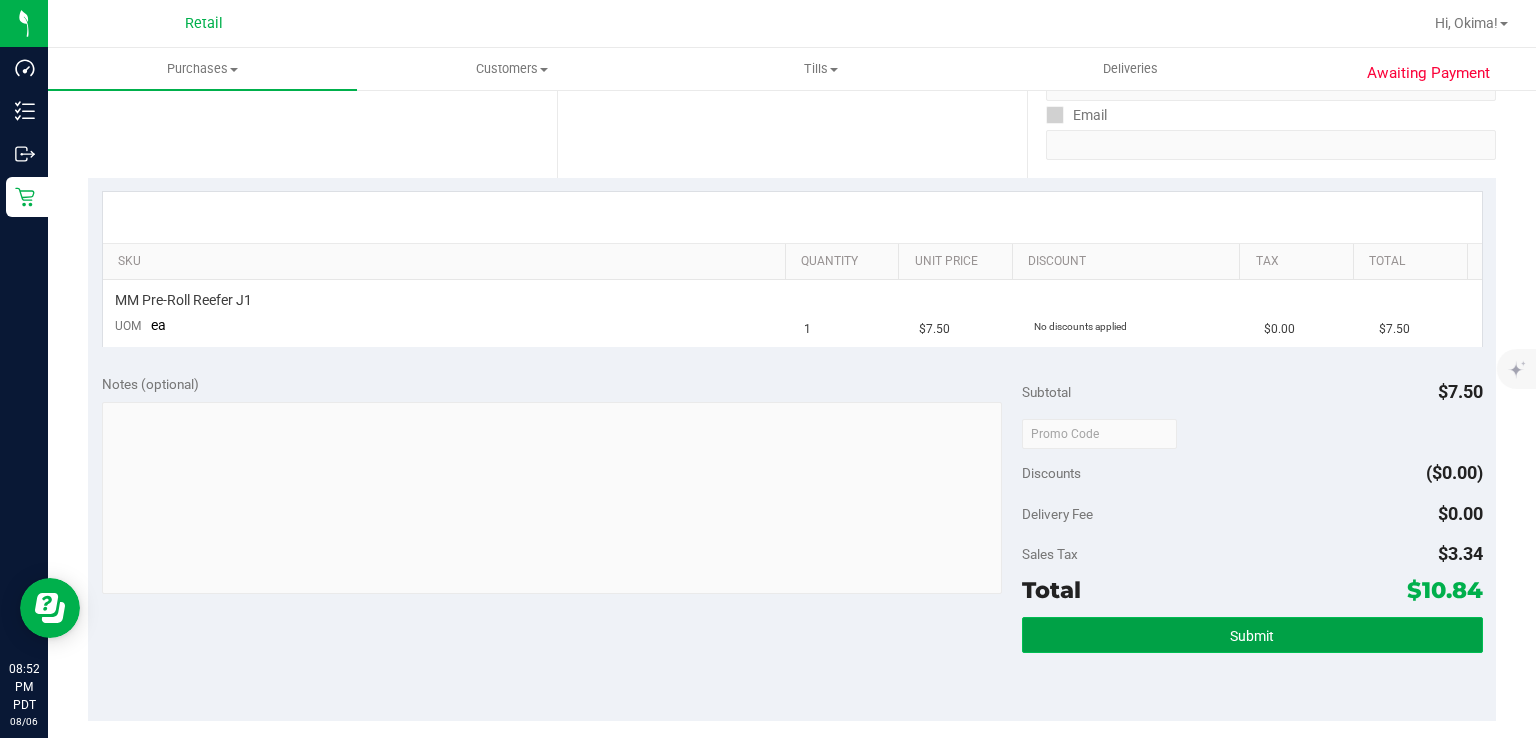 click on "Submit" at bounding box center [1252, 635] 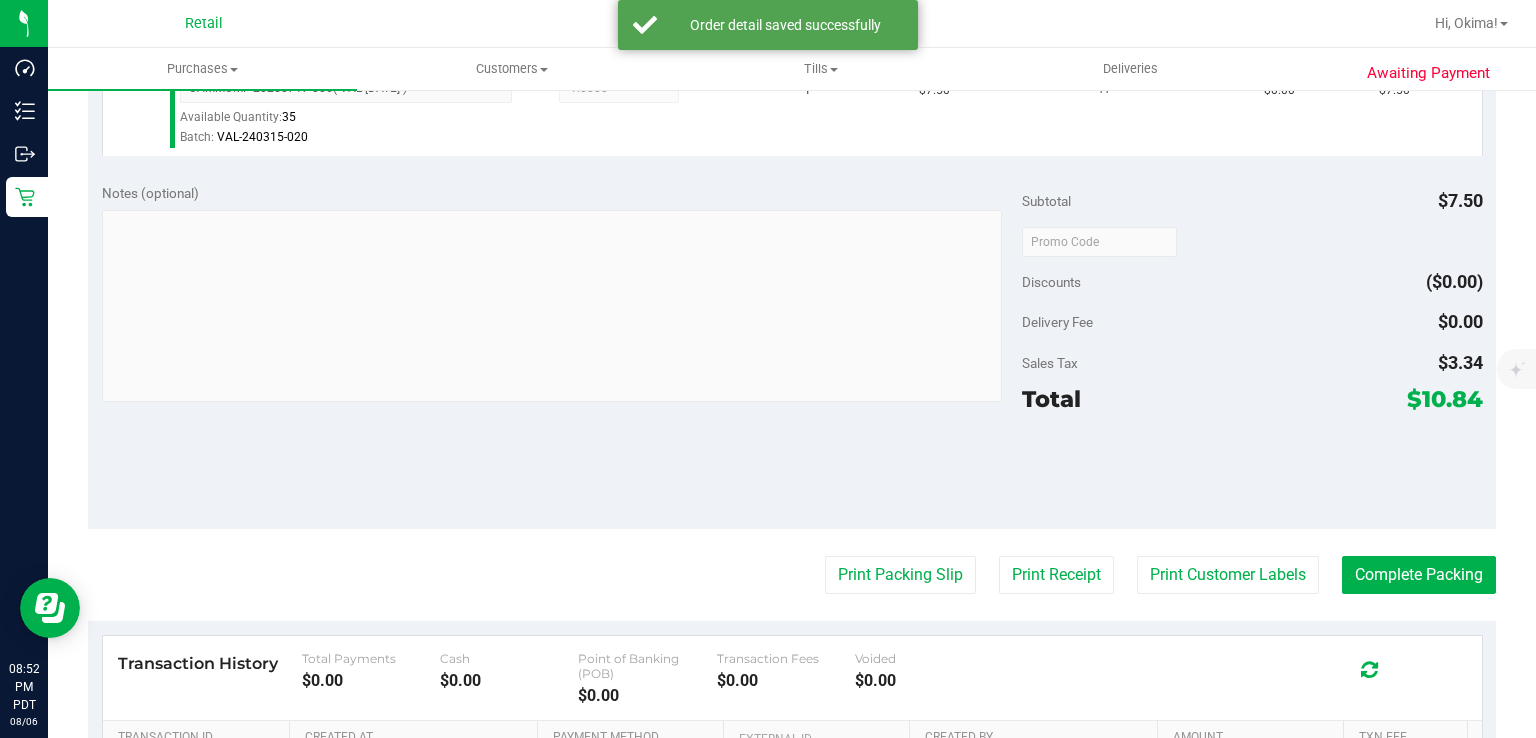scroll, scrollTop: 601, scrollLeft: 0, axis: vertical 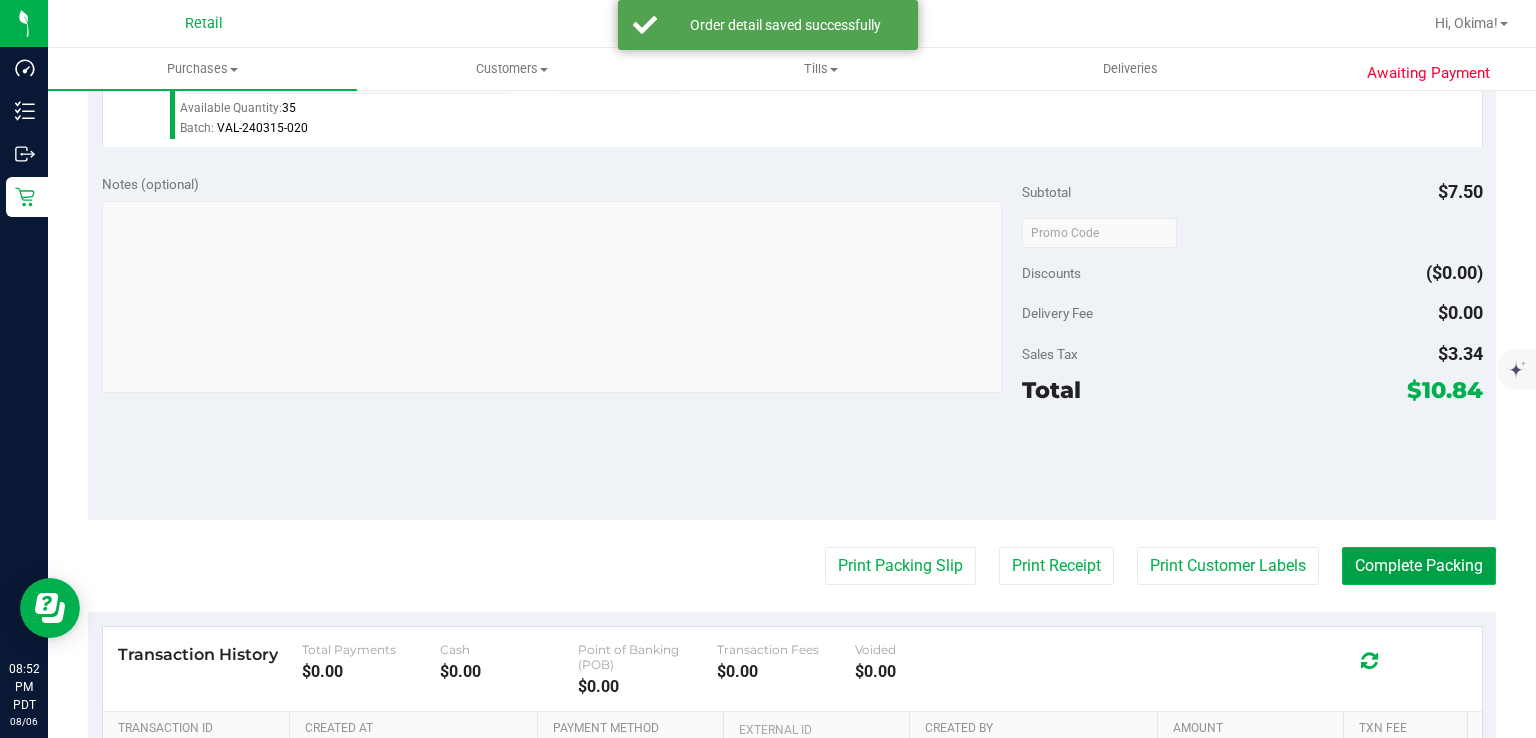 click on "Complete Packing" at bounding box center [1419, 566] 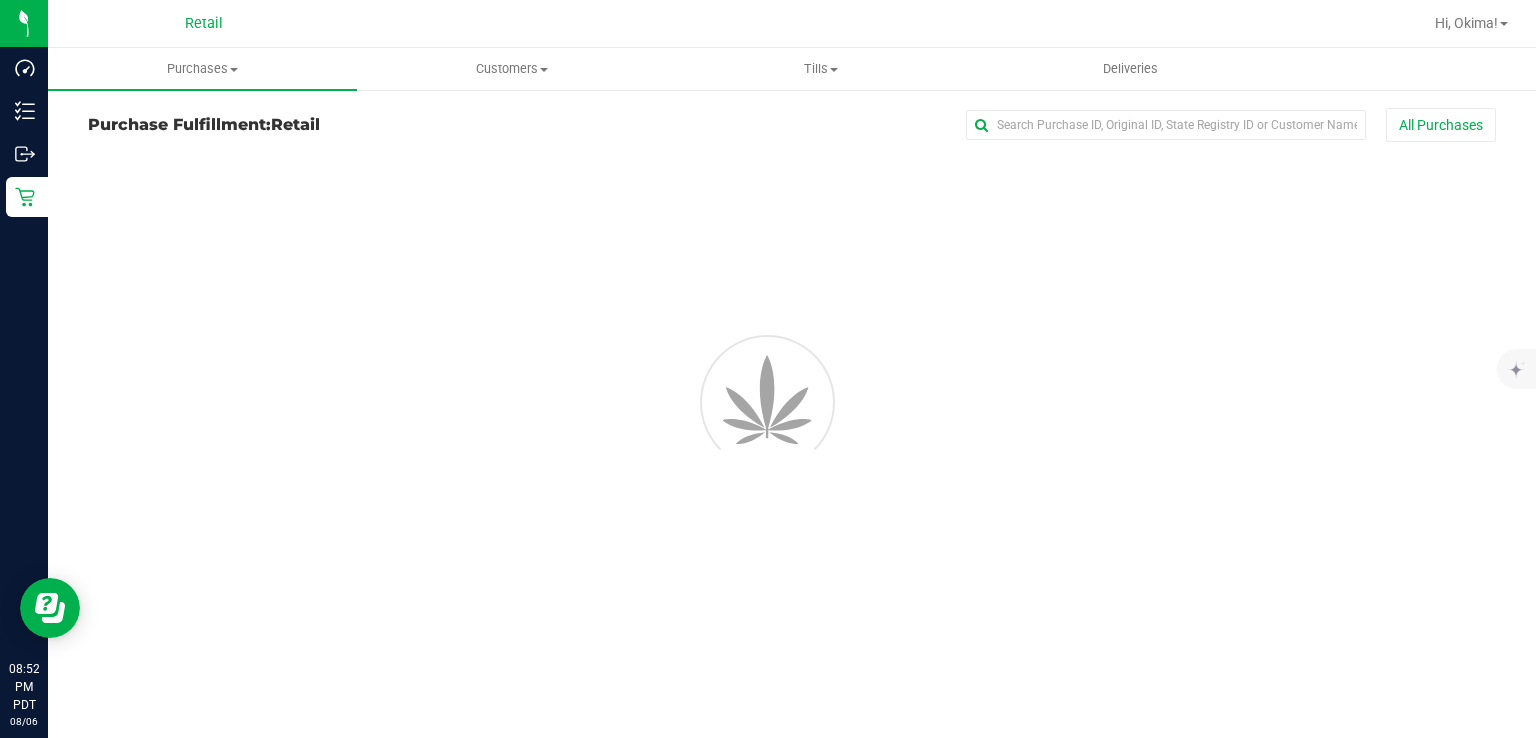 scroll, scrollTop: 0, scrollLeft: 0, axis: both 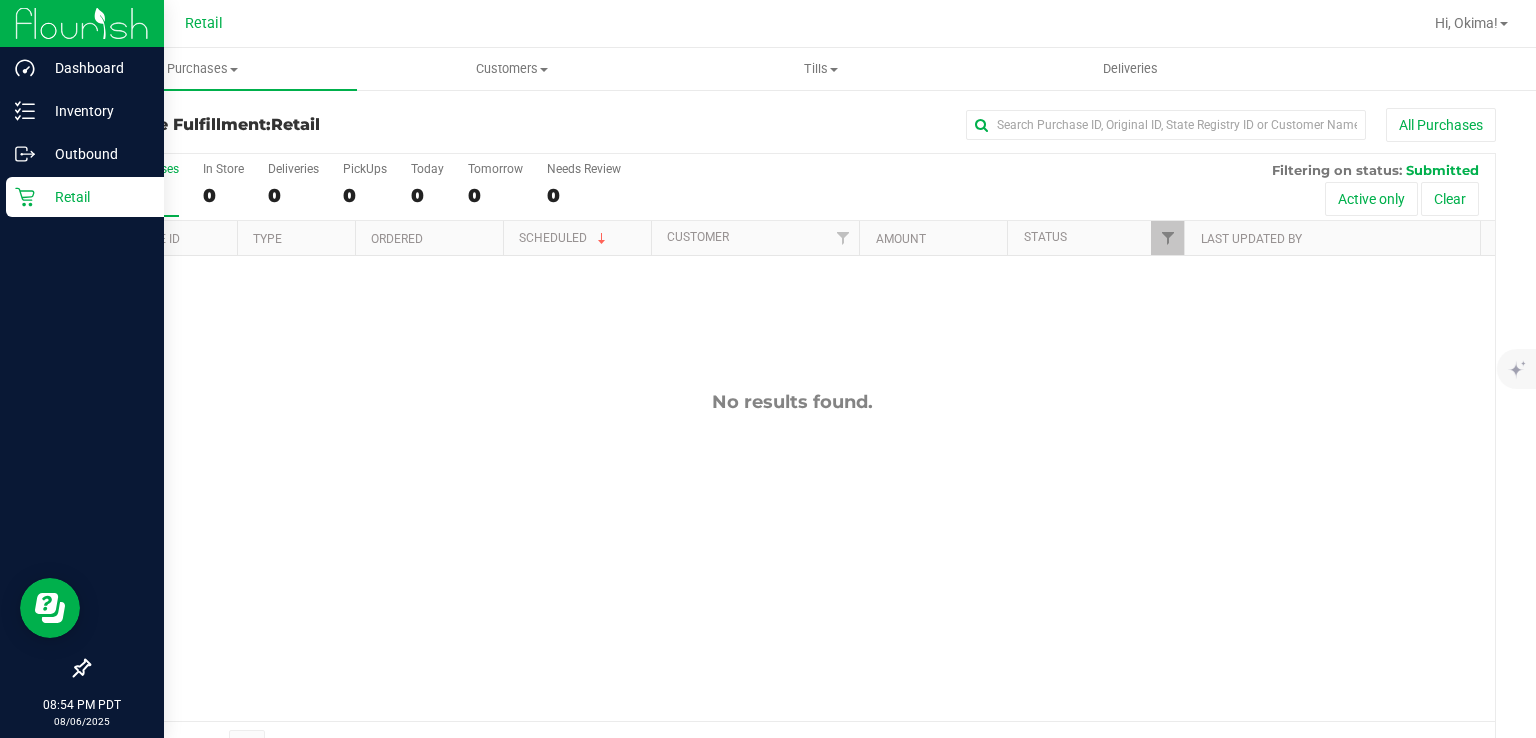 click on "Retail" at bounding box center [85, 197] 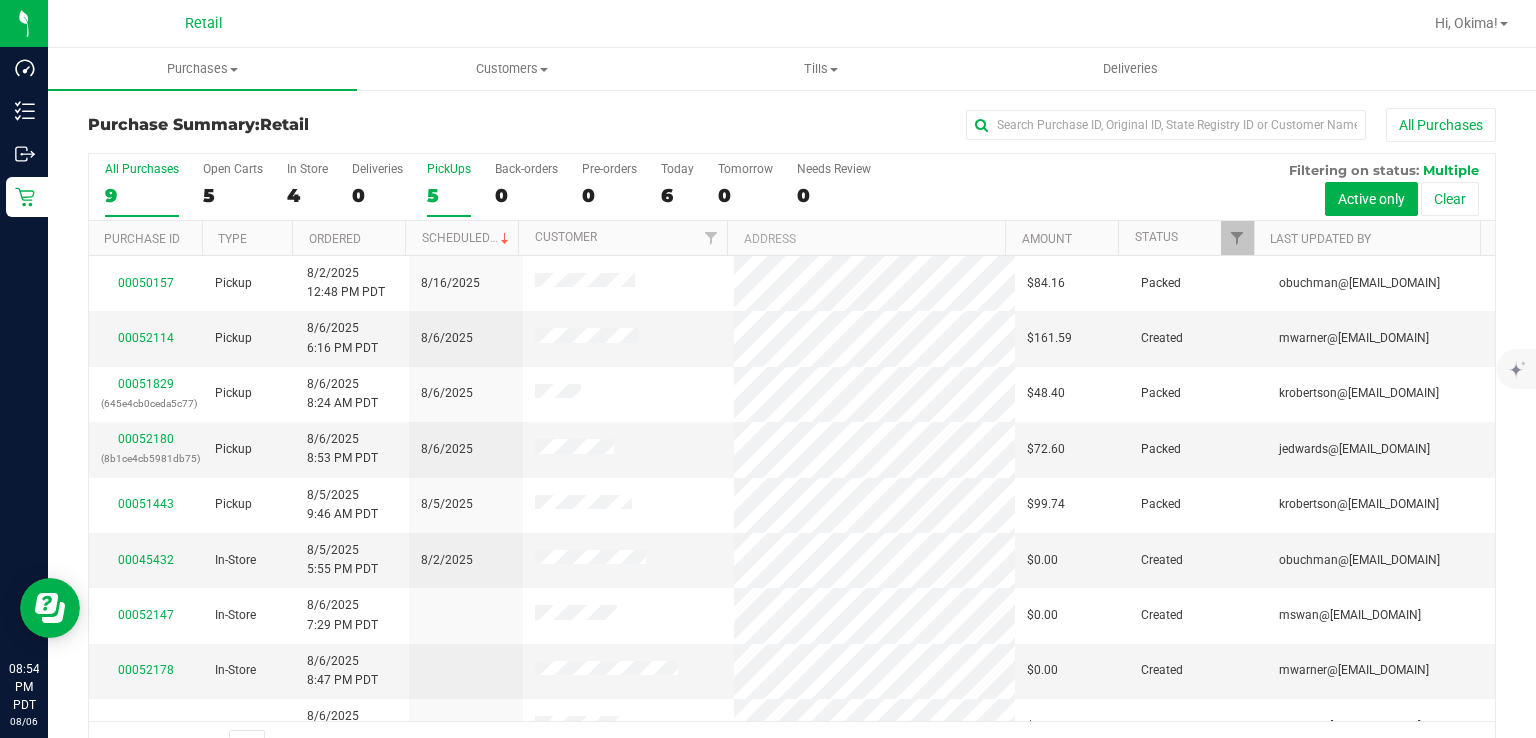 click on "5" at bounding box center [449, 195] 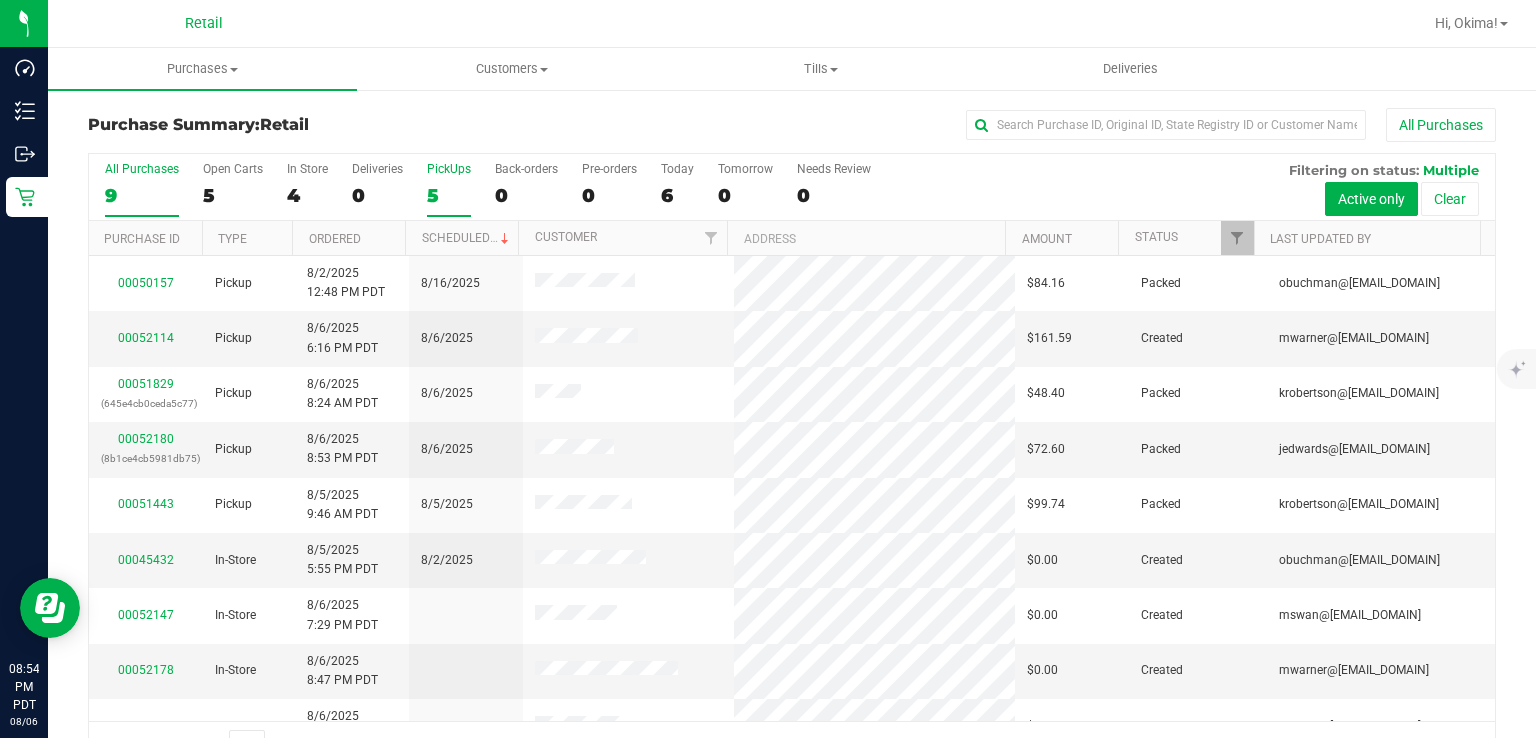 click on "PickUps
5" at bounding box center (0, 0) 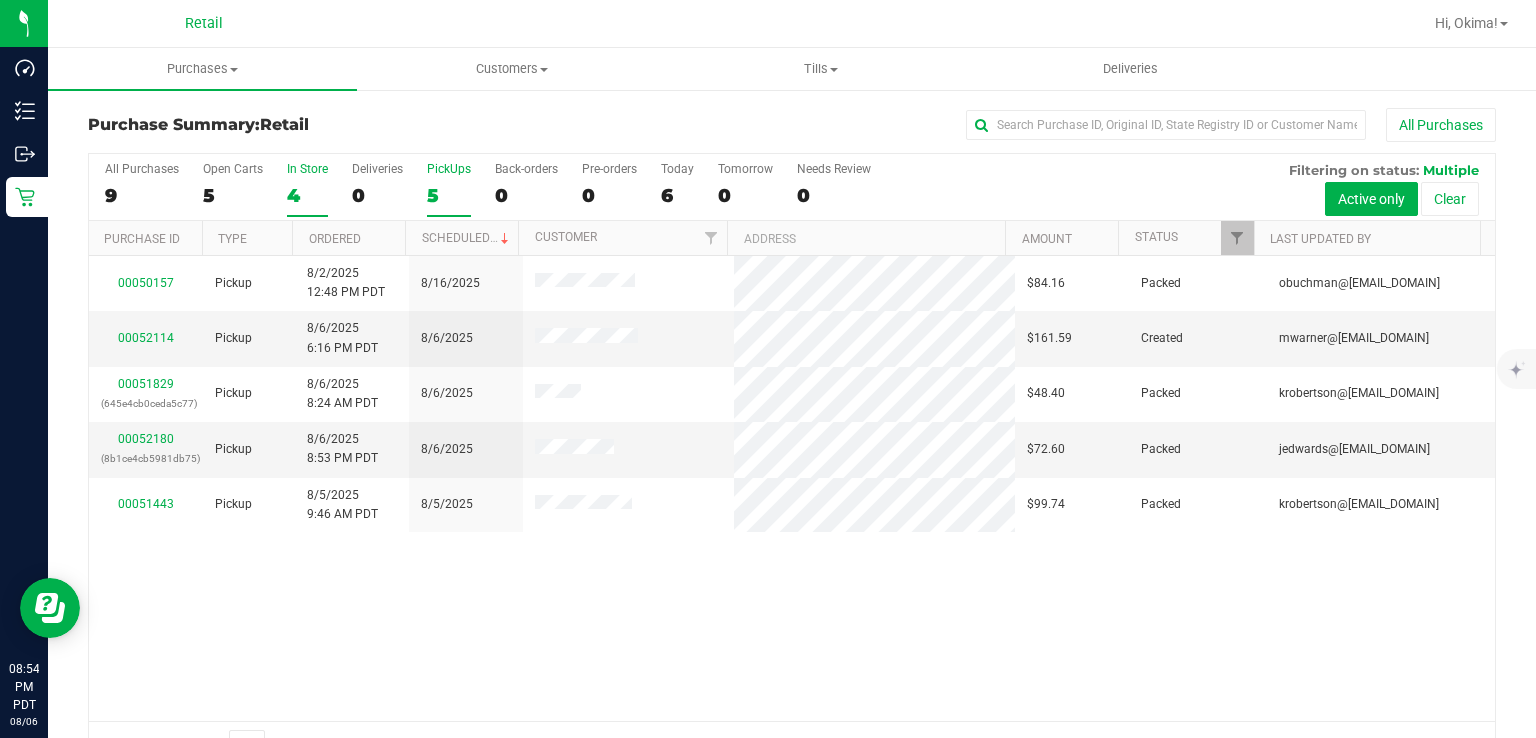 click on "4" at bounding box center (307, 195) 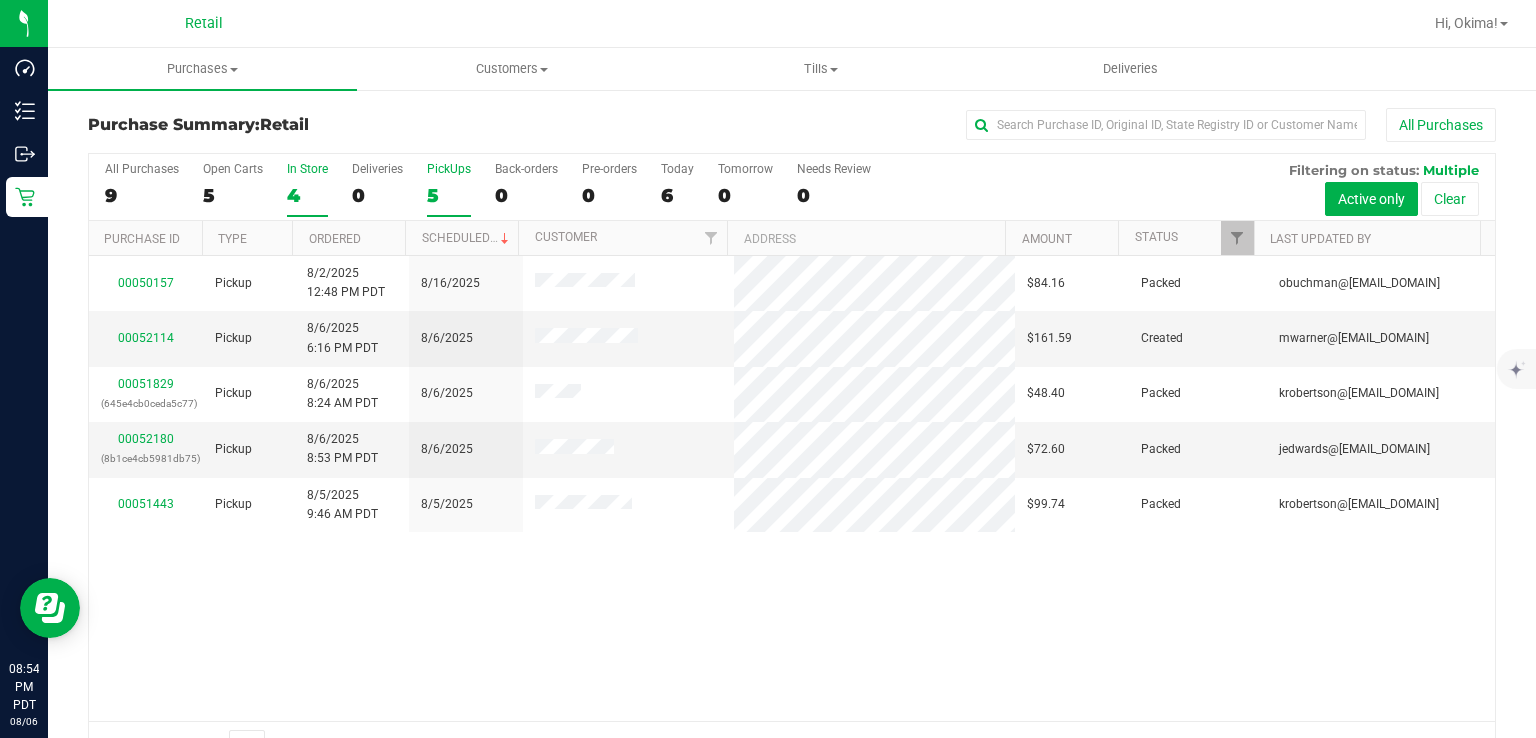 click on "In Store
4" at bounding box center (0, 0) 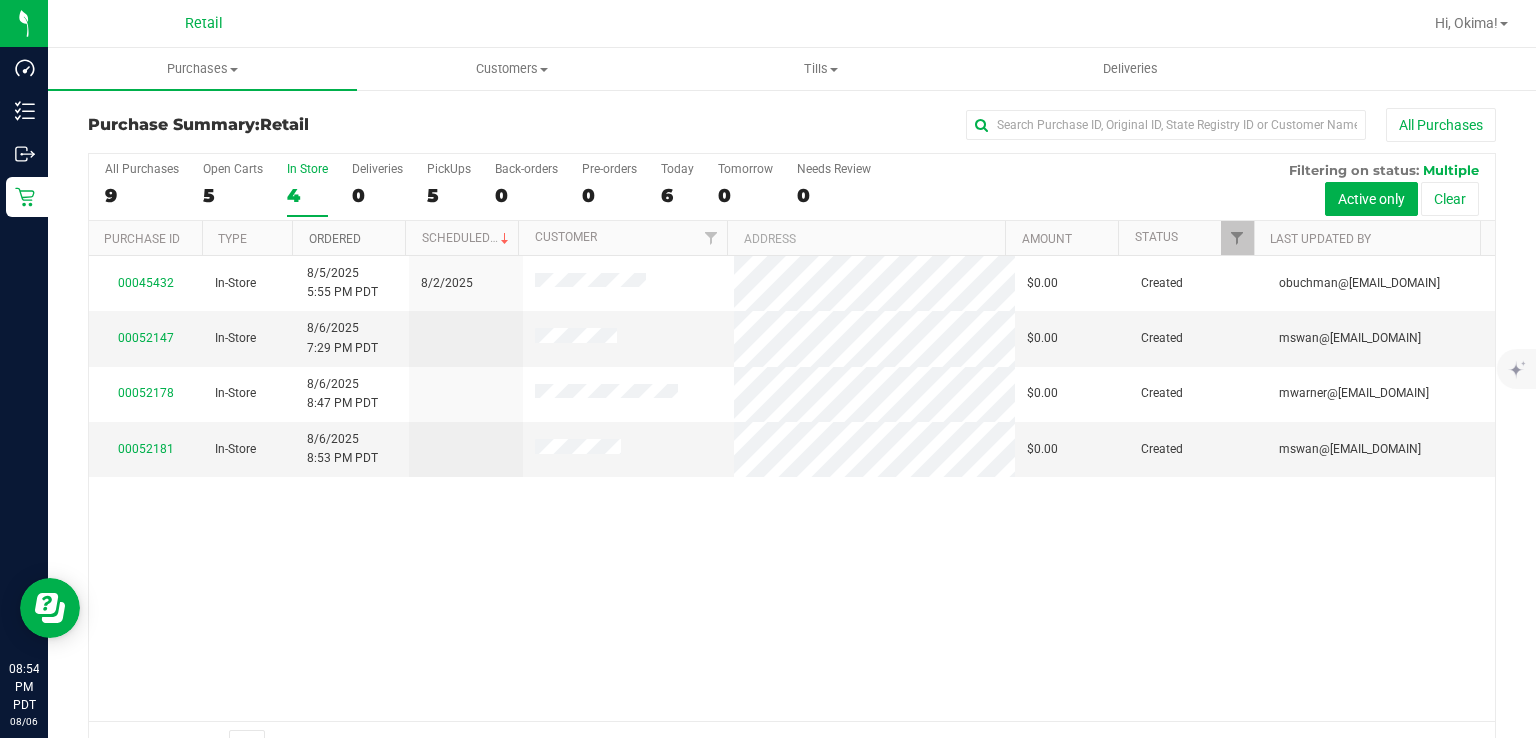 click on "Ordered" at bounding box center (335, 239) 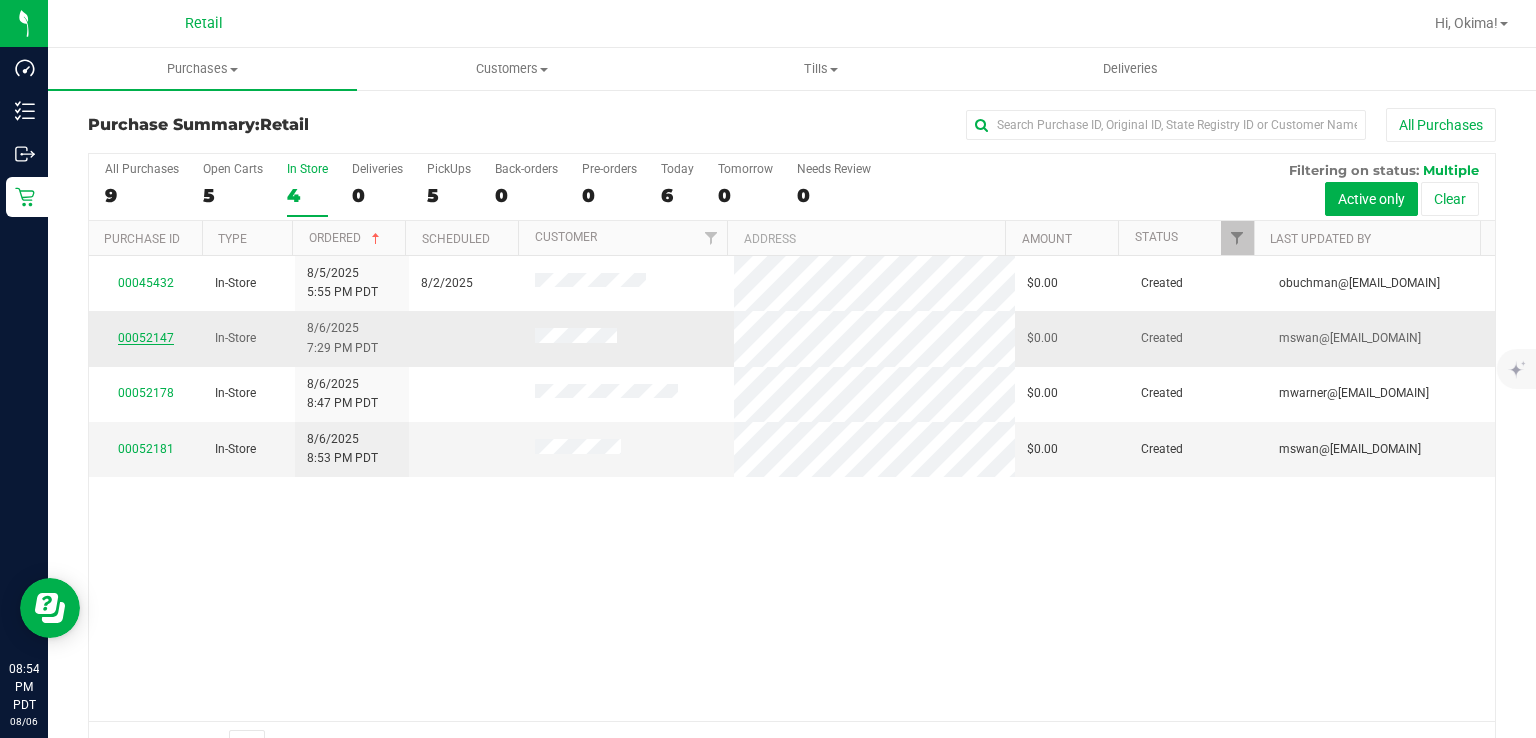 click on "00052147" at bounding box center (146, 338) 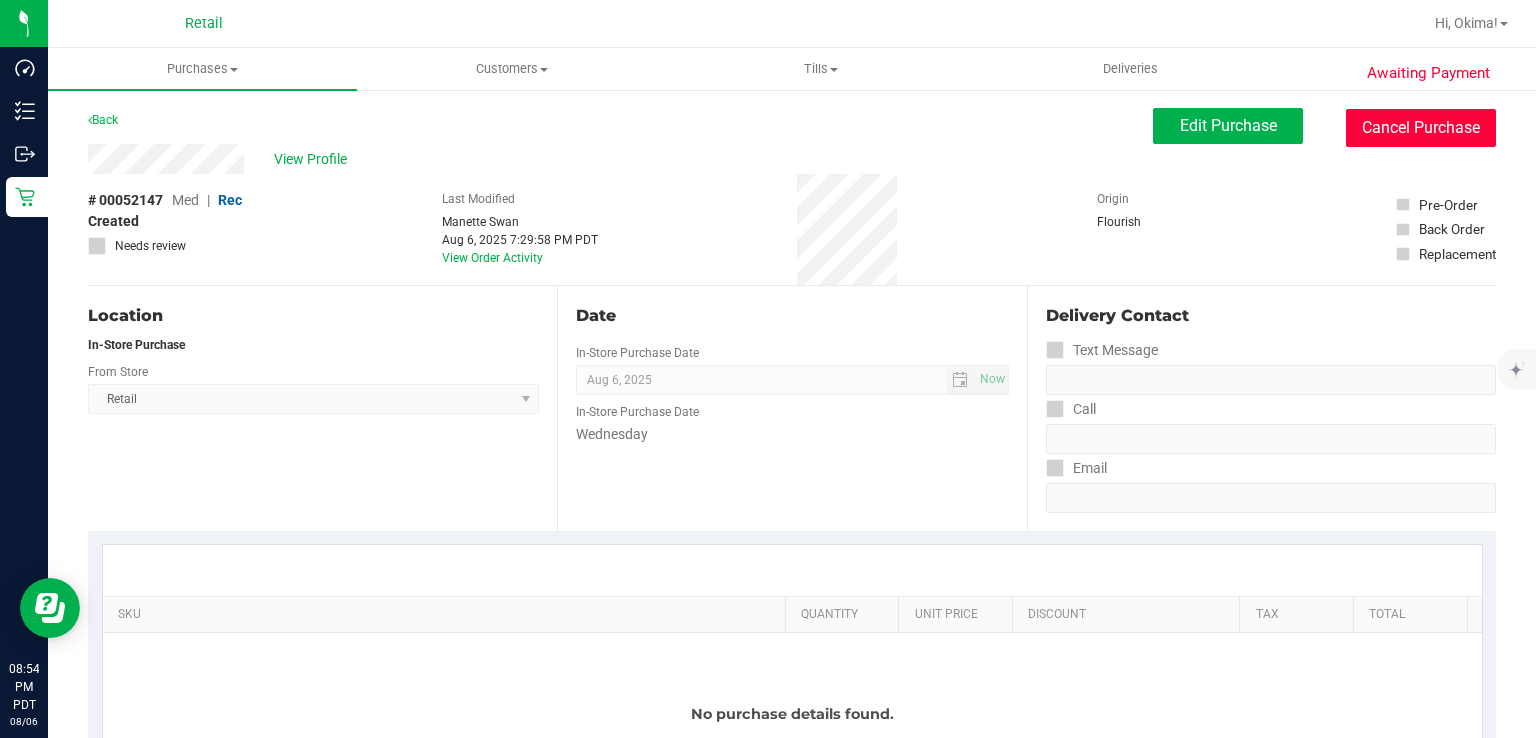 click on "Cancel Purchase" at bounding box center [1421, 128] 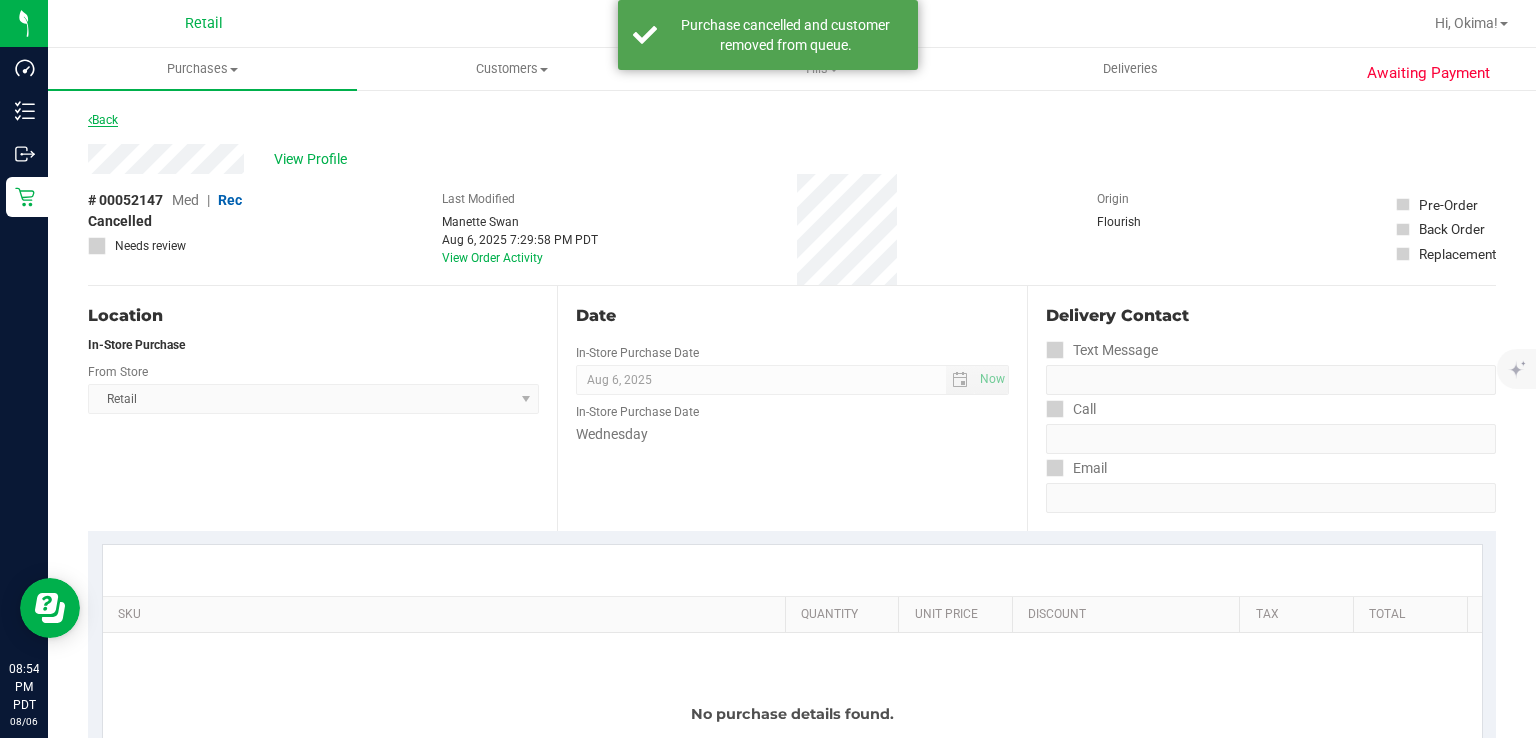 click at bounding box center [90, 120] 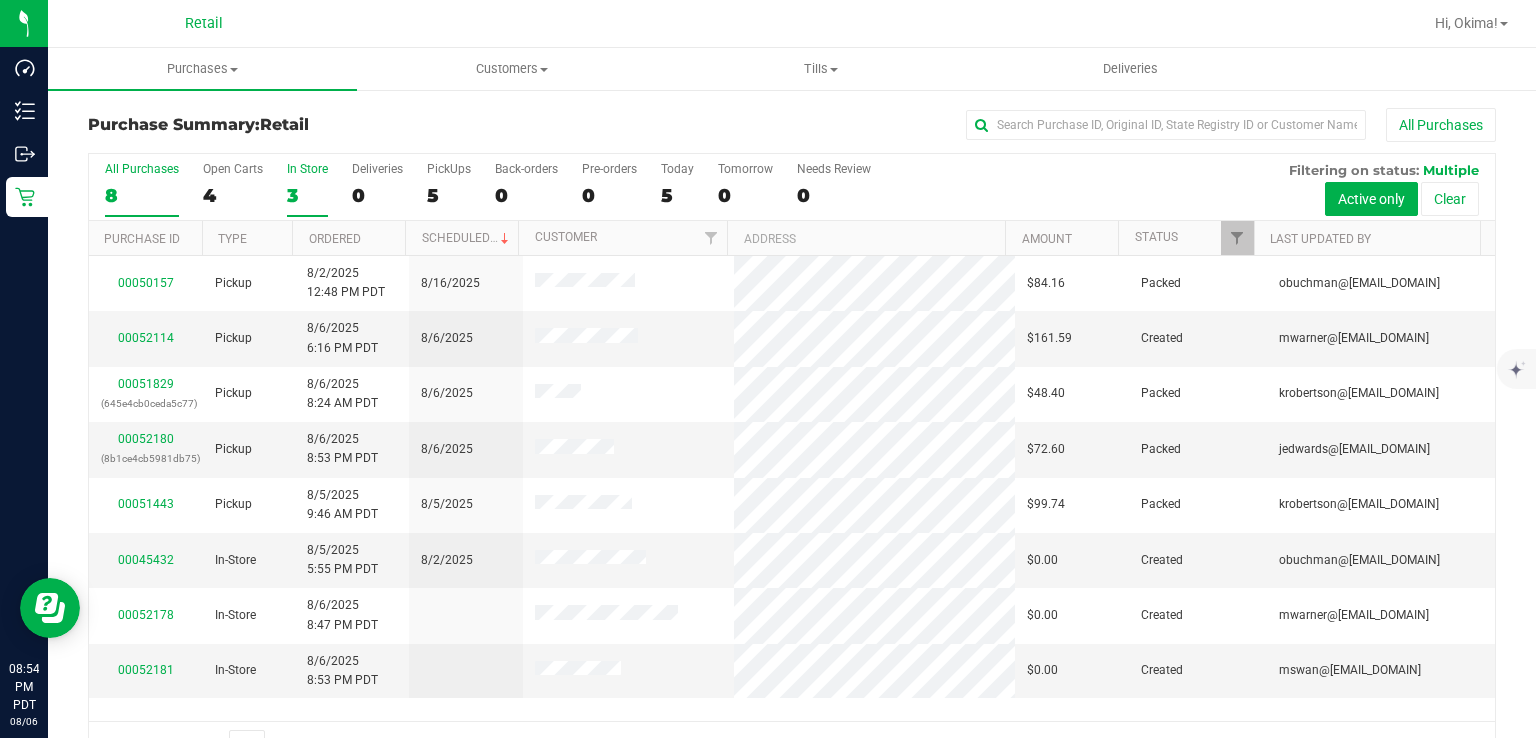 click on "3" at bounding box center [307, 195] 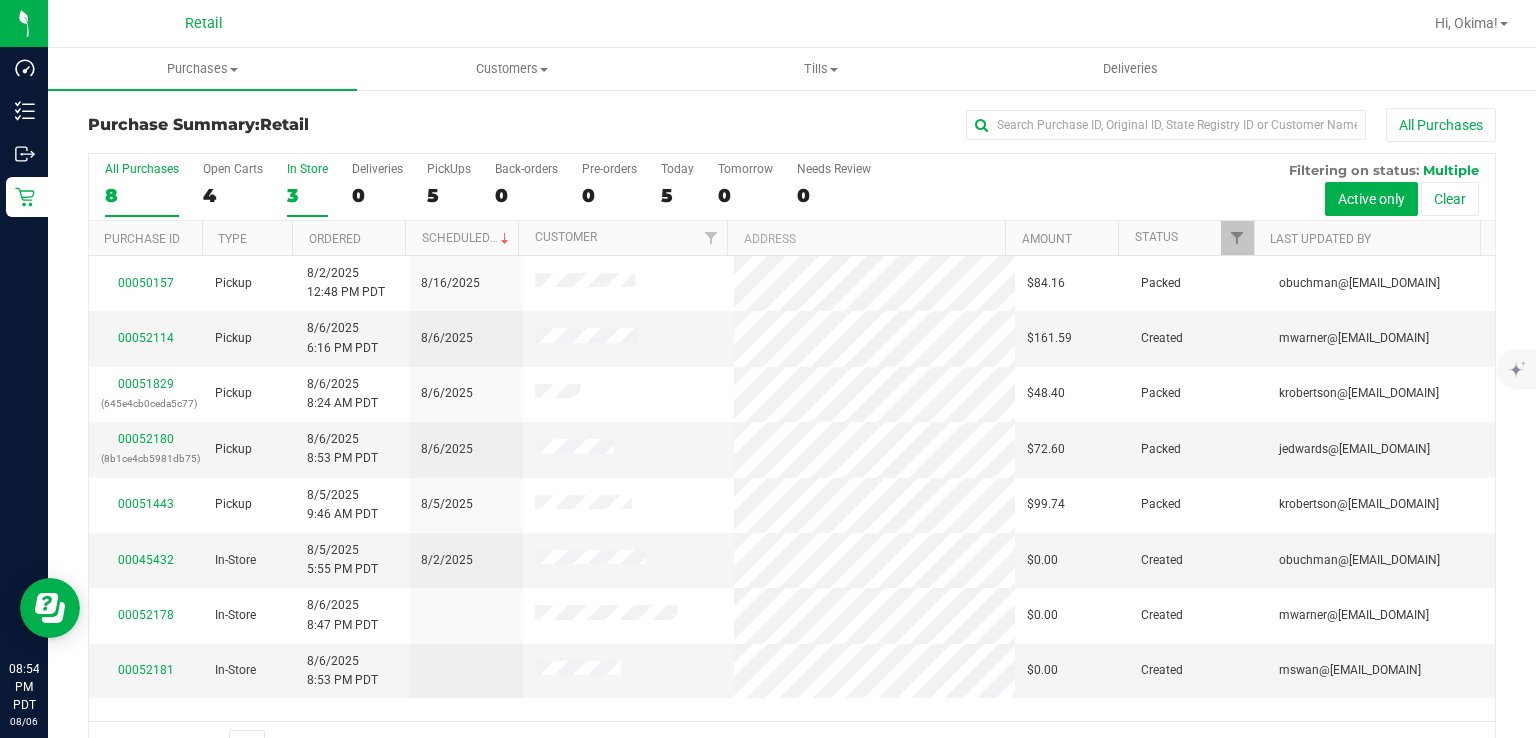 click on "In Store
3" at bounding box center [0, 0] 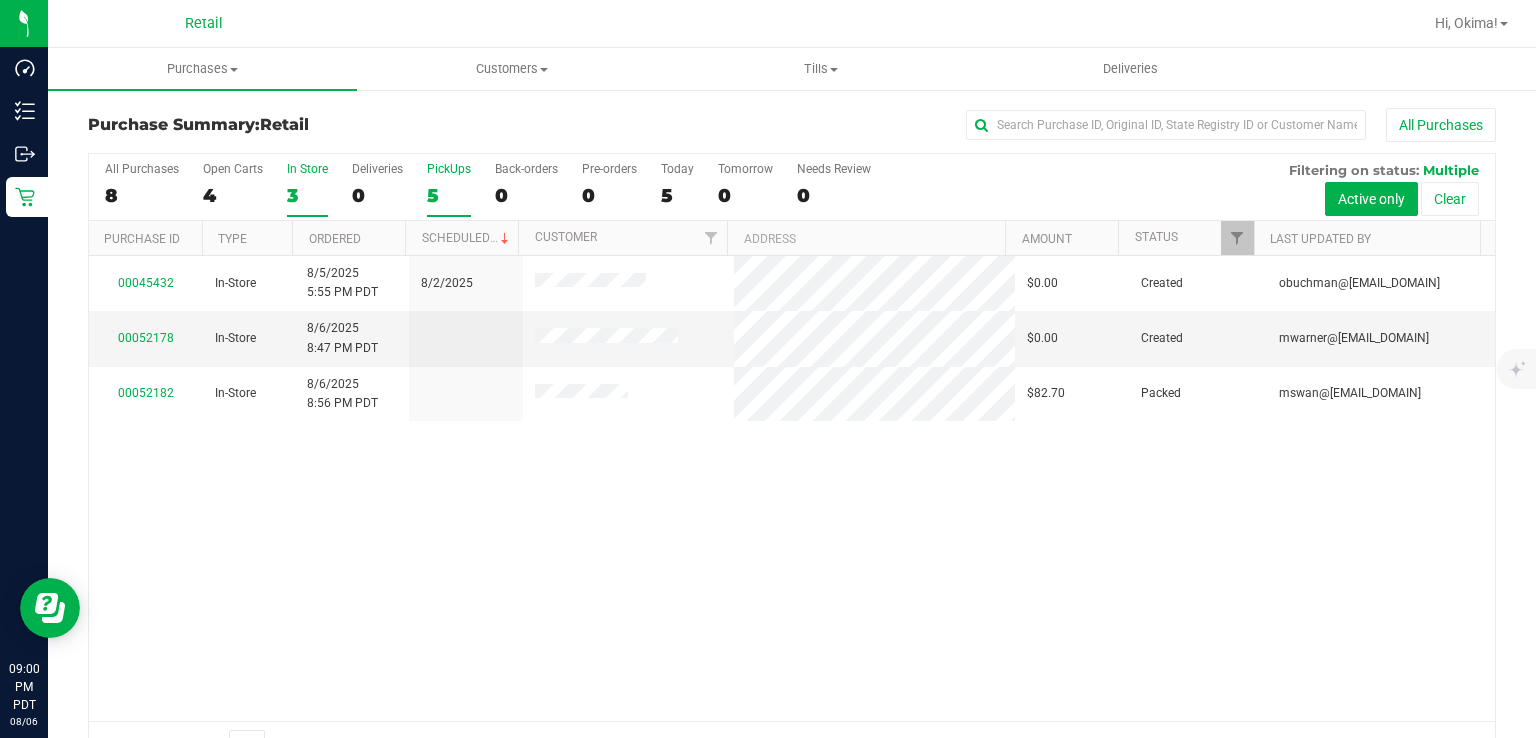 click on "5" at bounding box center (449, 195) 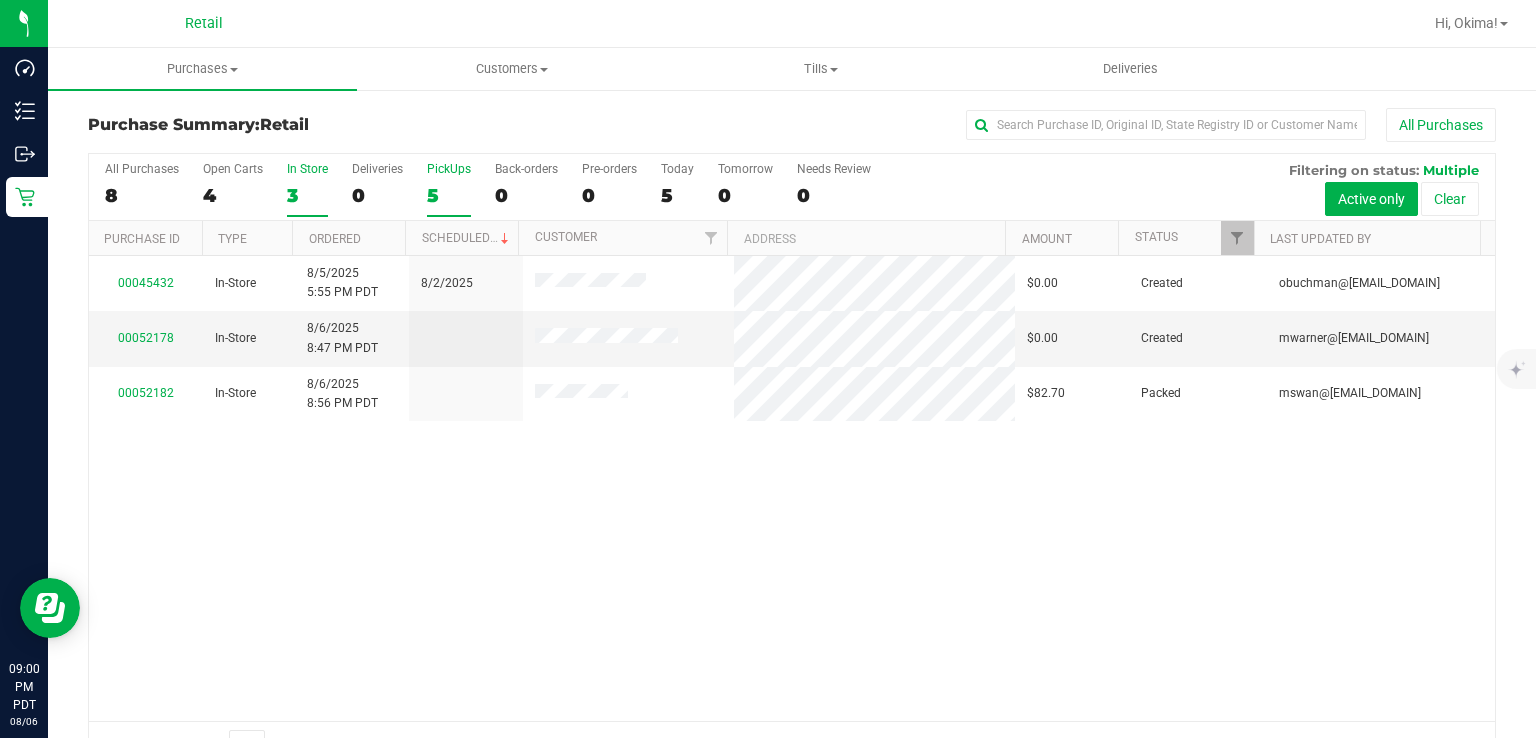 click on "PickUps
5" at bounding box center [0, 0] 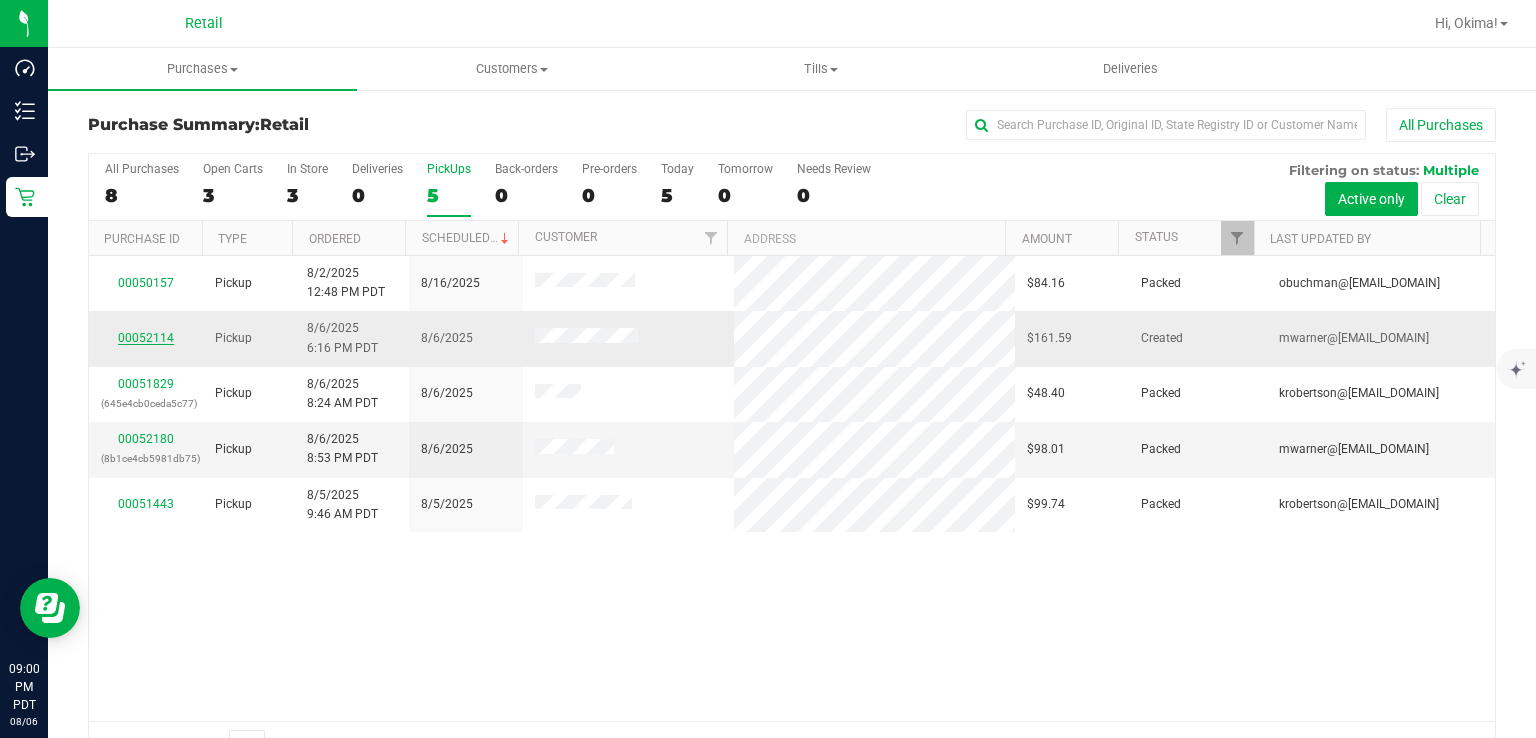 click on "00052114" at bounding box center [146, 338] 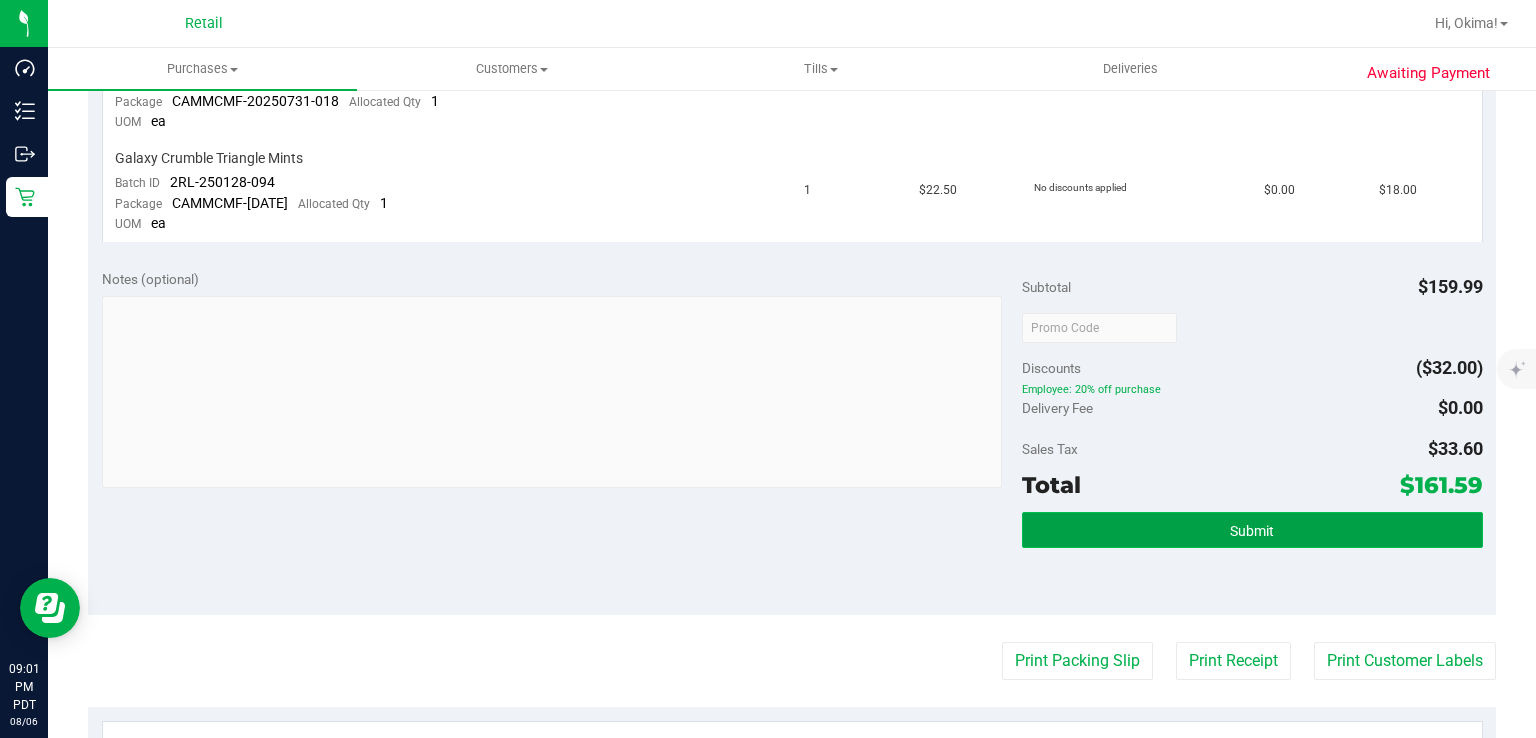 click on "Submit" at bounding box center [1252, 531] 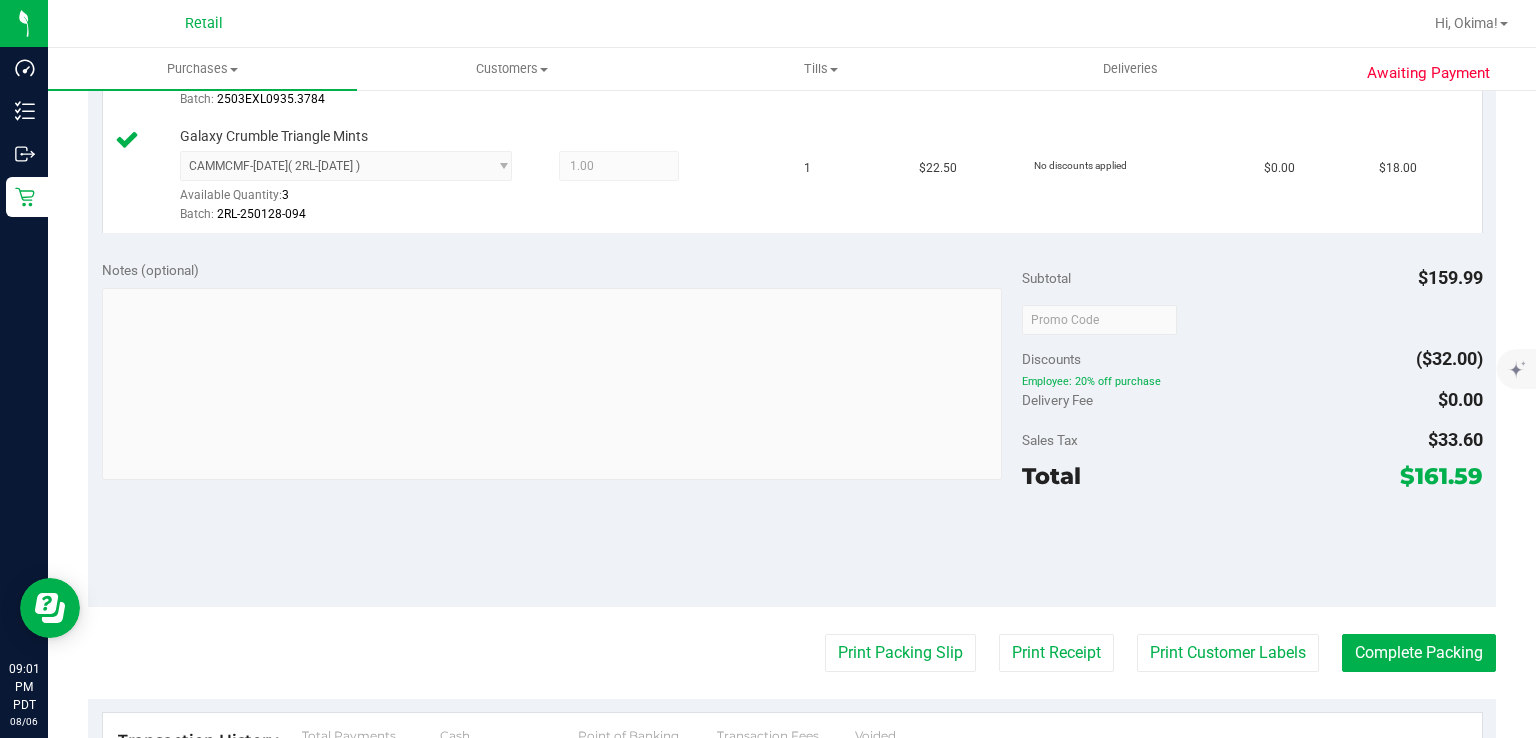 scroll, scrollTop: 1018, scrollLeft: 0, axis: vertical 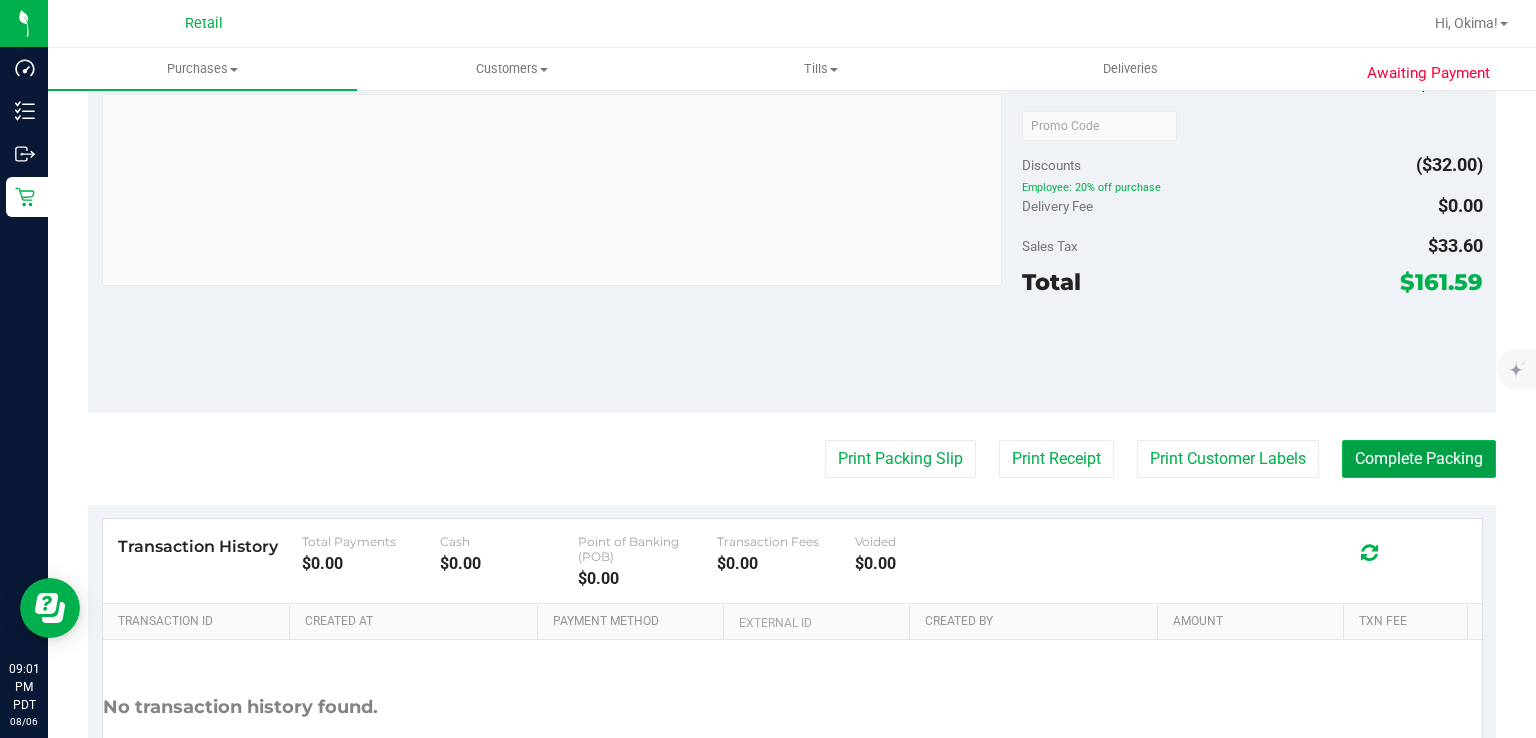 click on "Complete Packing" at bounding box center (1419, 459) 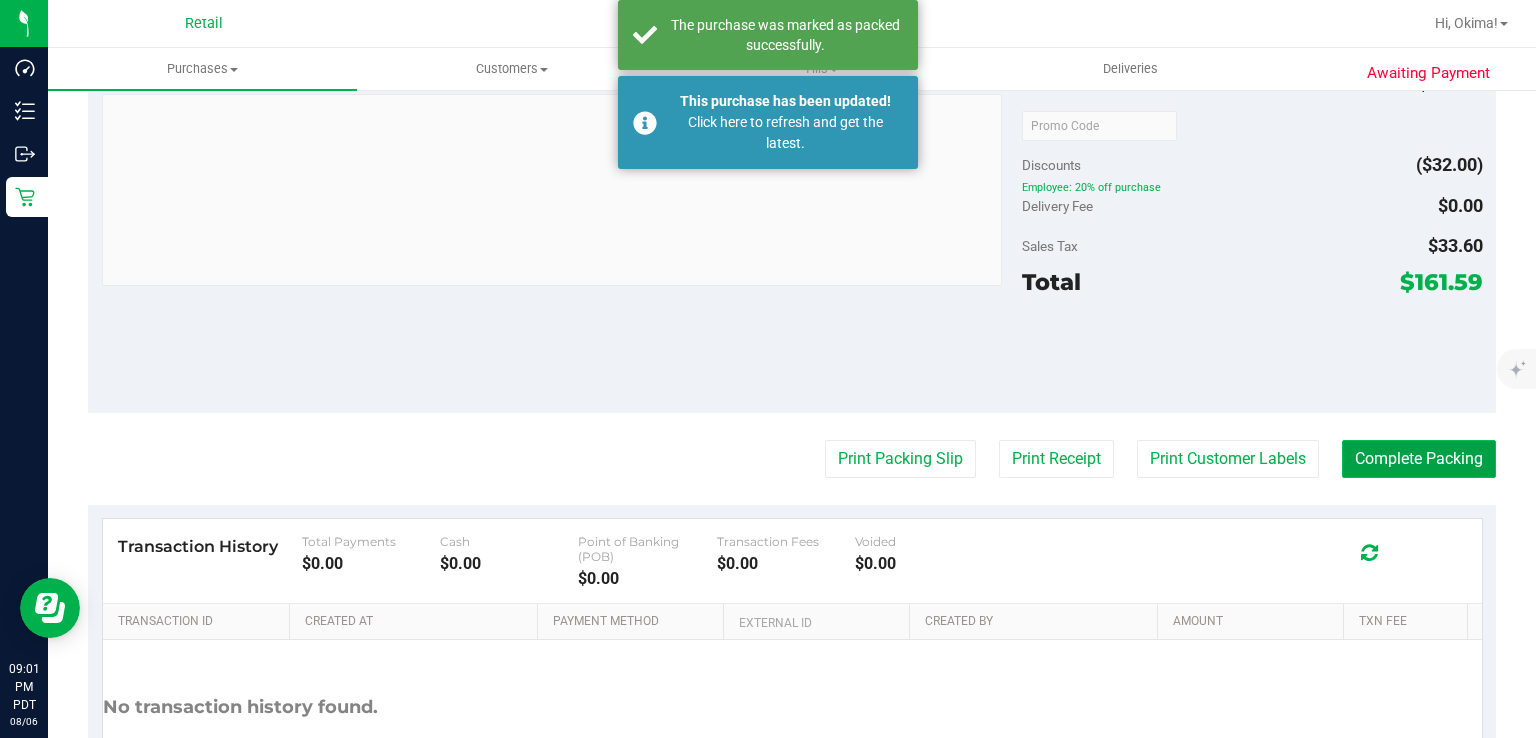 click on "Complete Packing" at bounding box center (1419, 459) 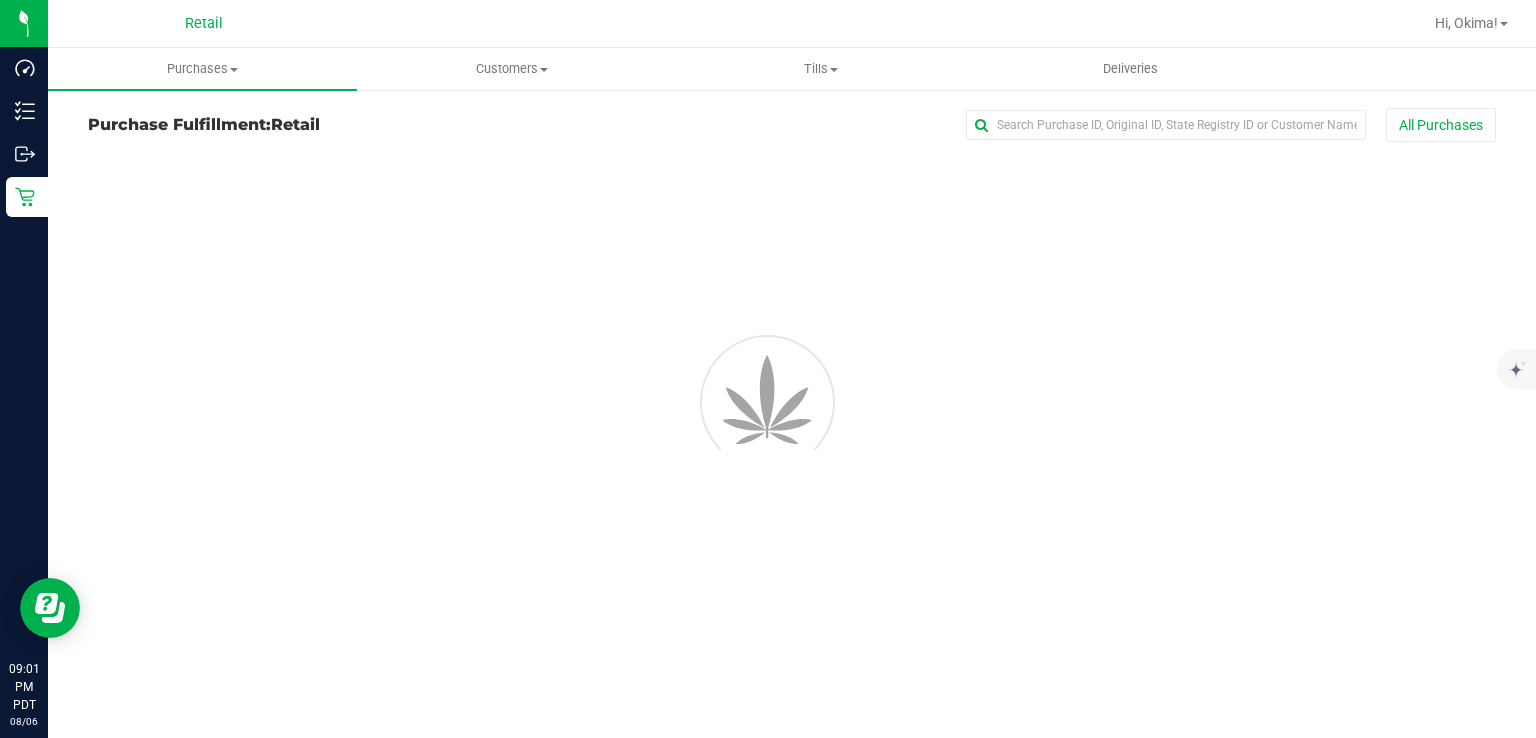 scroll, scrollTop: 0, scrollLeft: 0, axis: both 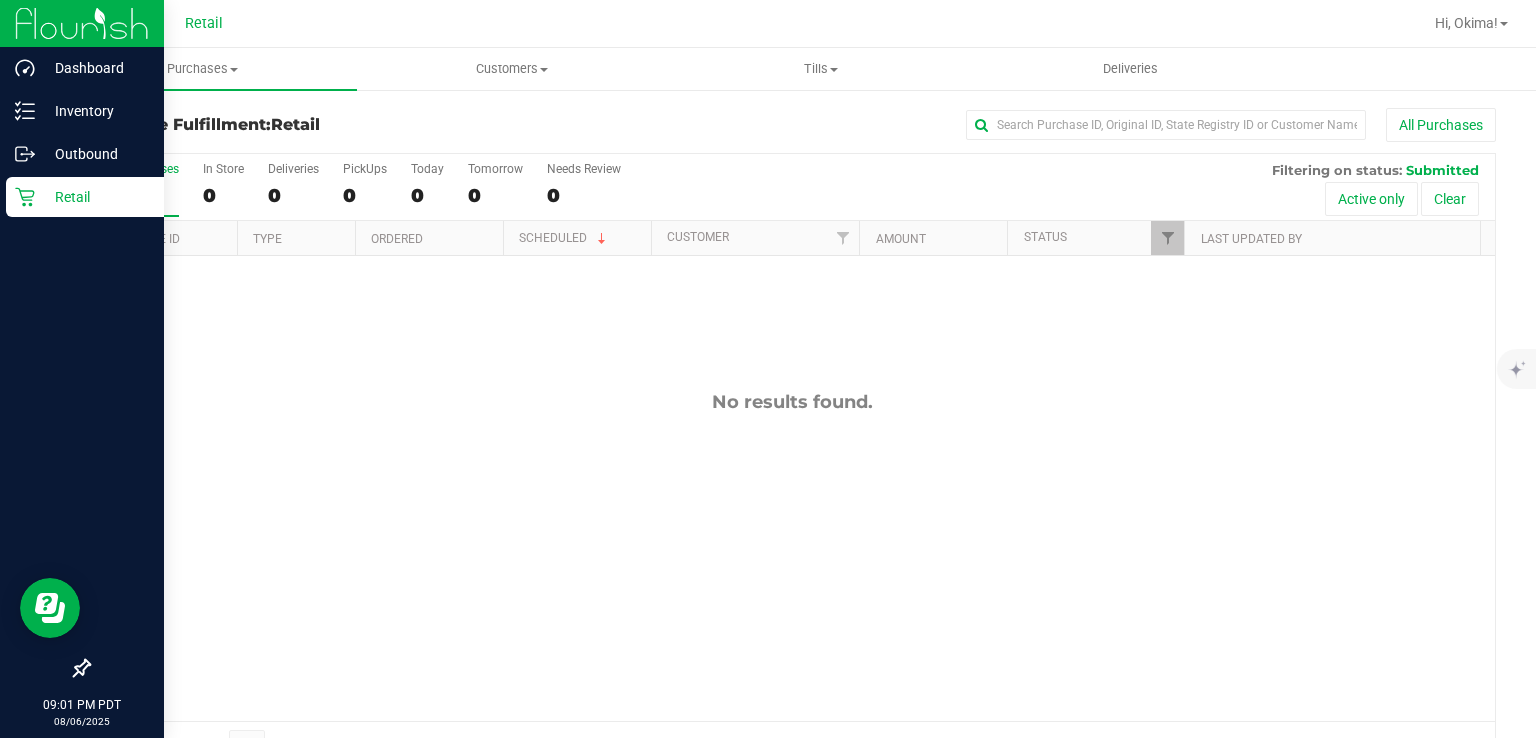 click 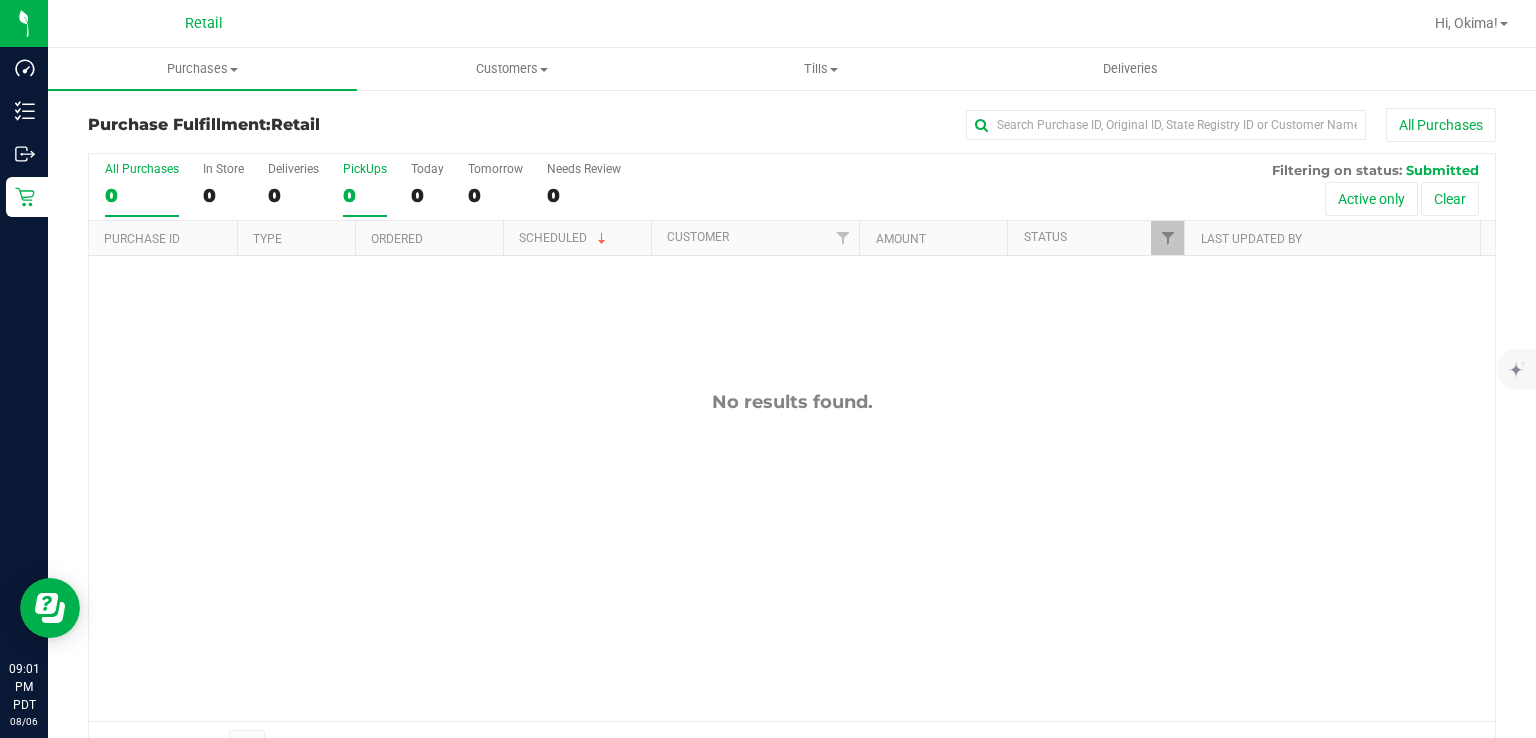 click on "PickUps
0" at bounding box center (365, 189) 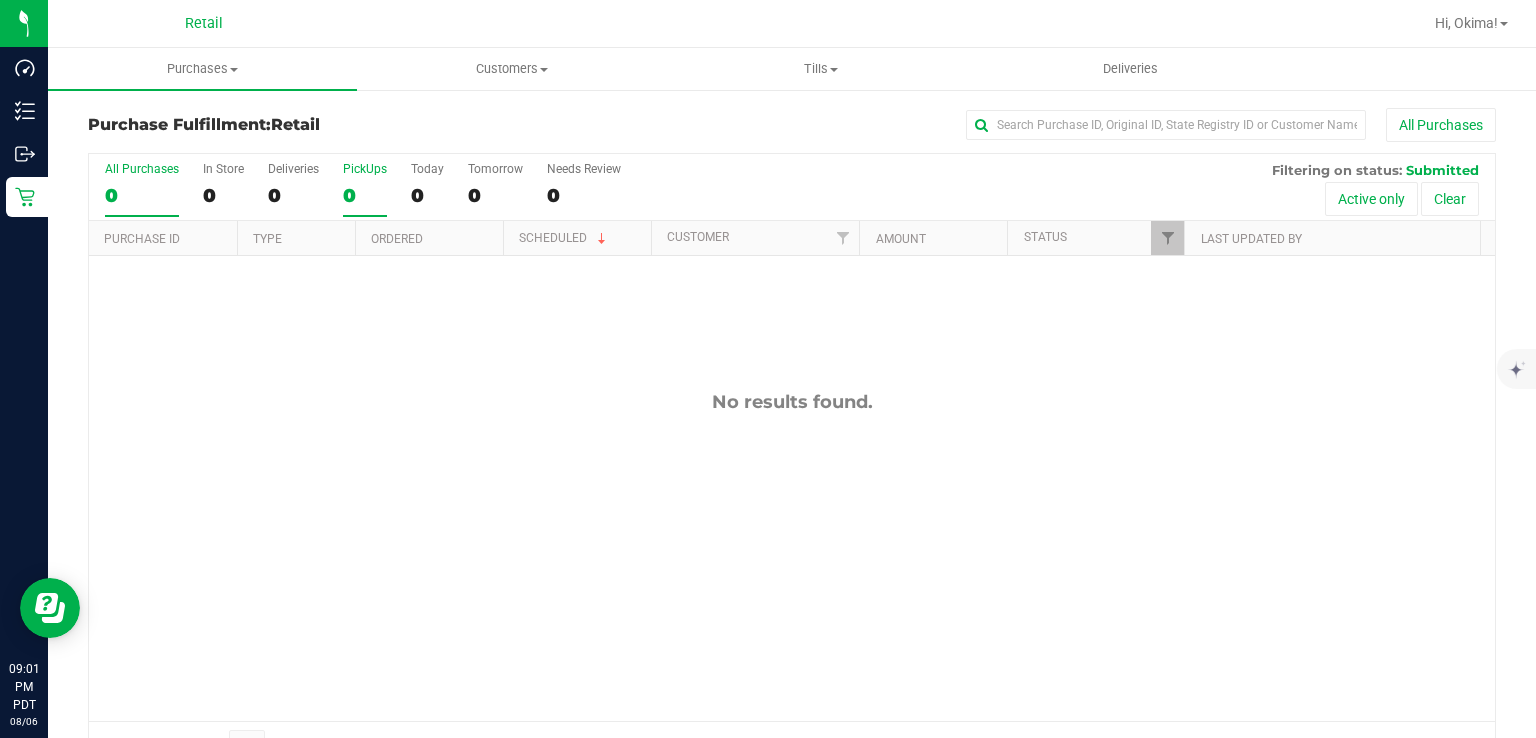 click on "PickUps
0" at bounding box center (0, 0) 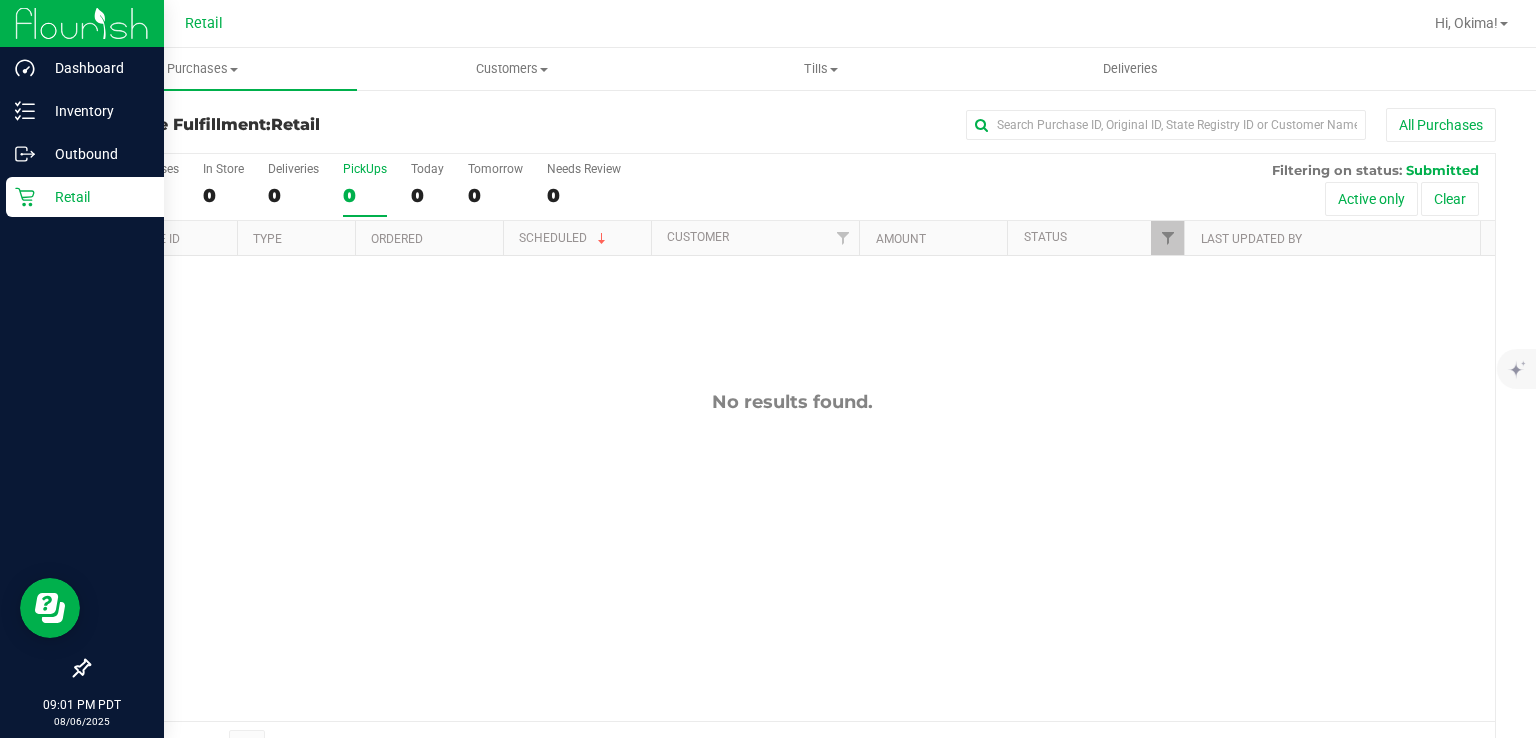 click on "Retail" at bounding box center [82, 198] 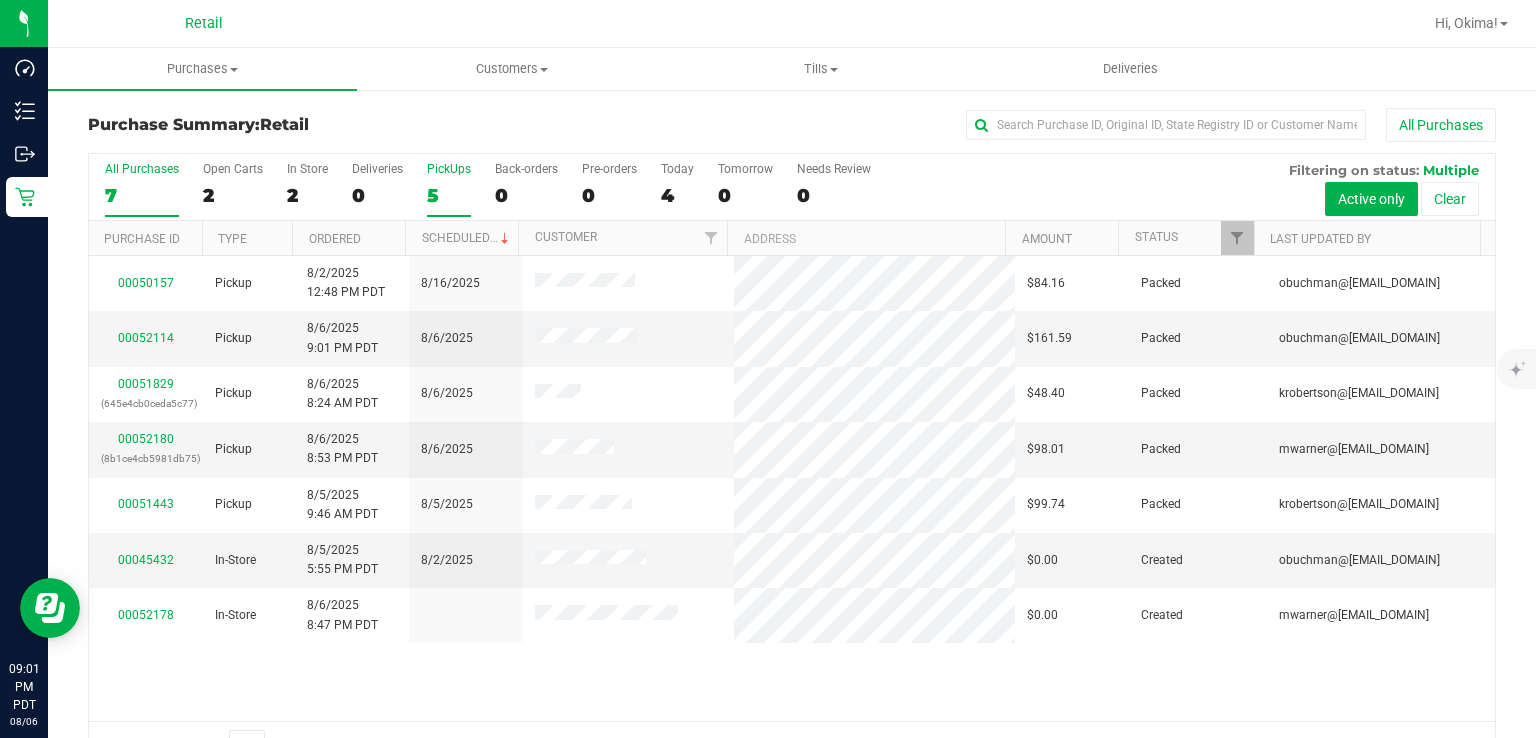 click on "5" at bounding box center [449, 195] 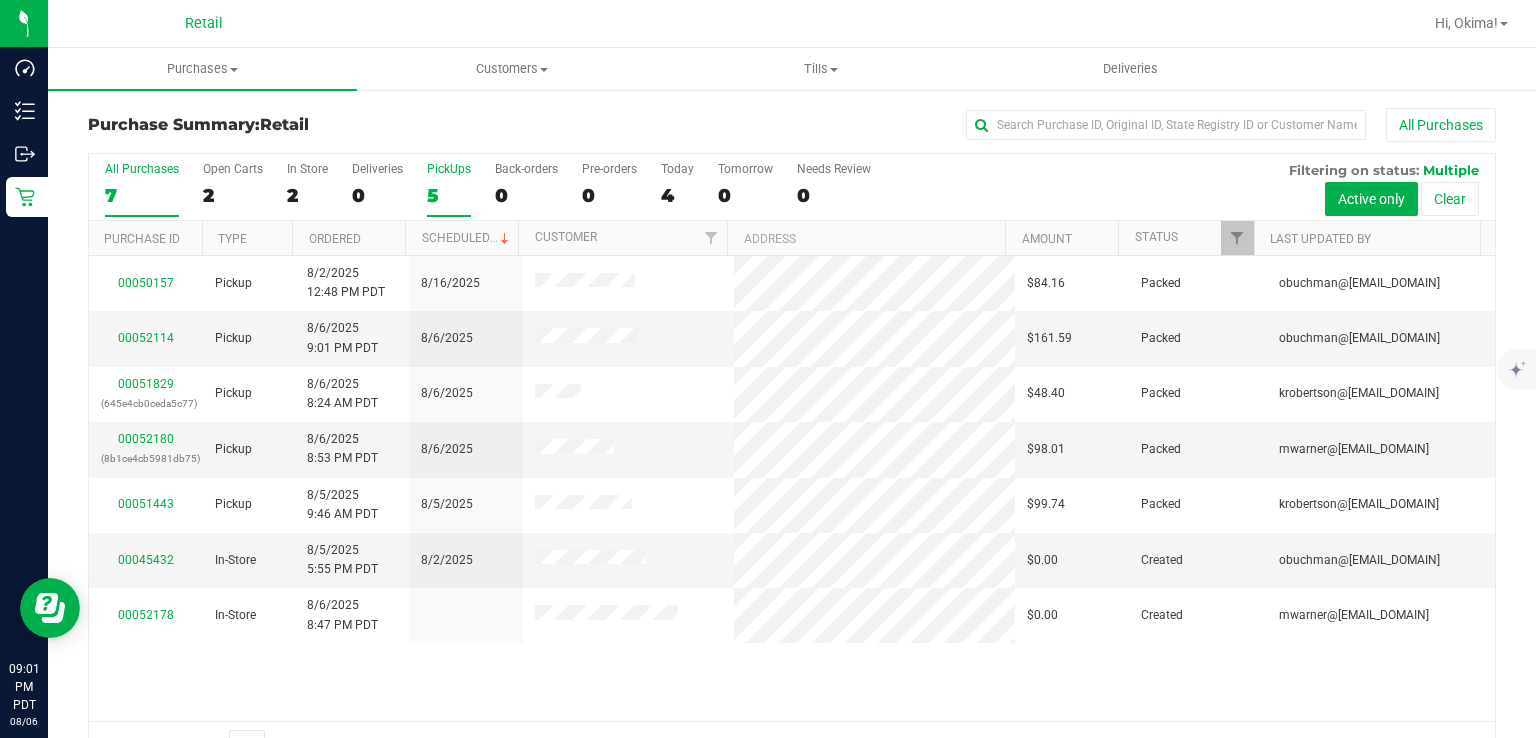click on "PickUps
5" at bounding box center (0, 0) 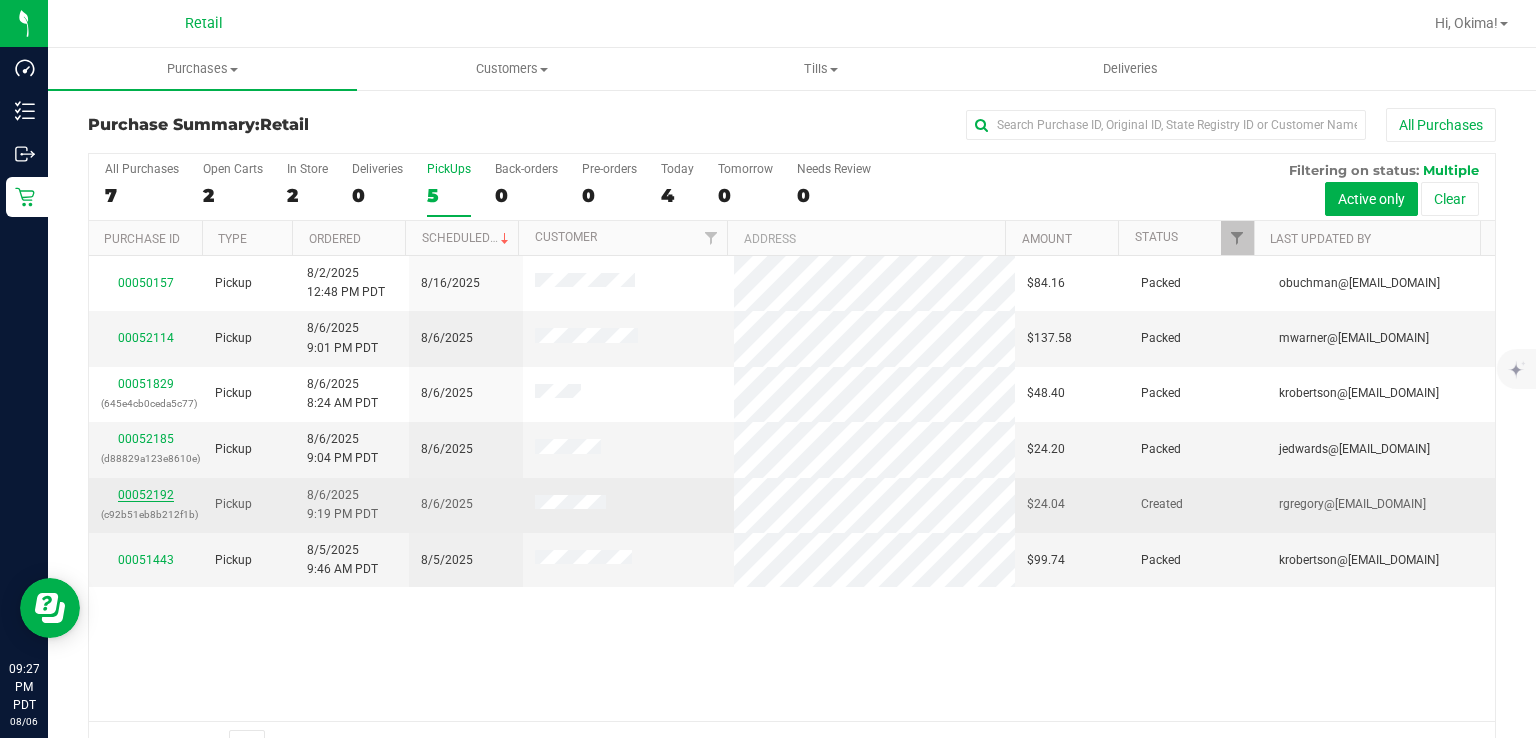 click on "00052192" at bounding box center (146, 495) 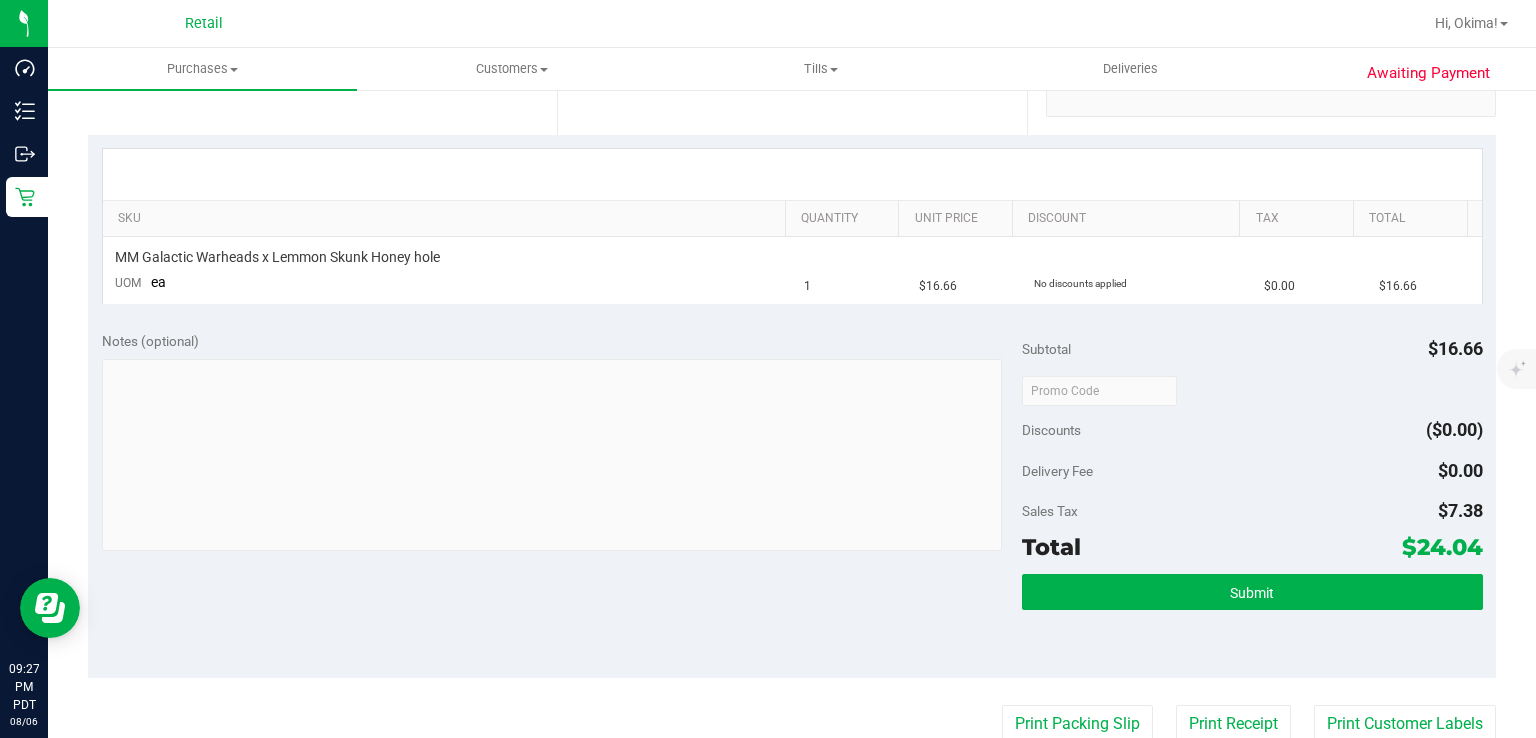 scroll, scrollTop: 478, scrollLeft: 0, axis: vertical 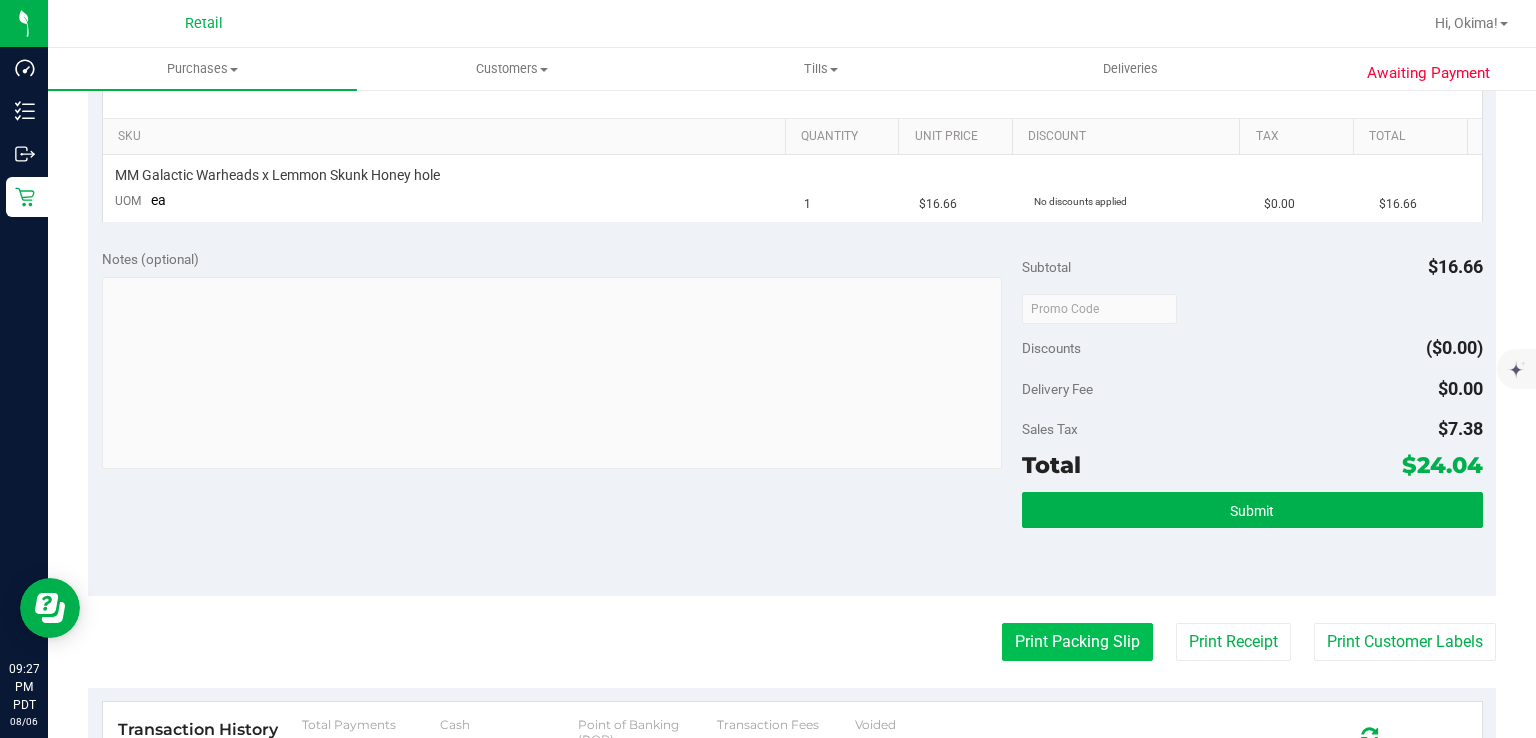 click on "Print Packing Slip" at bounding box center [1077, 642] 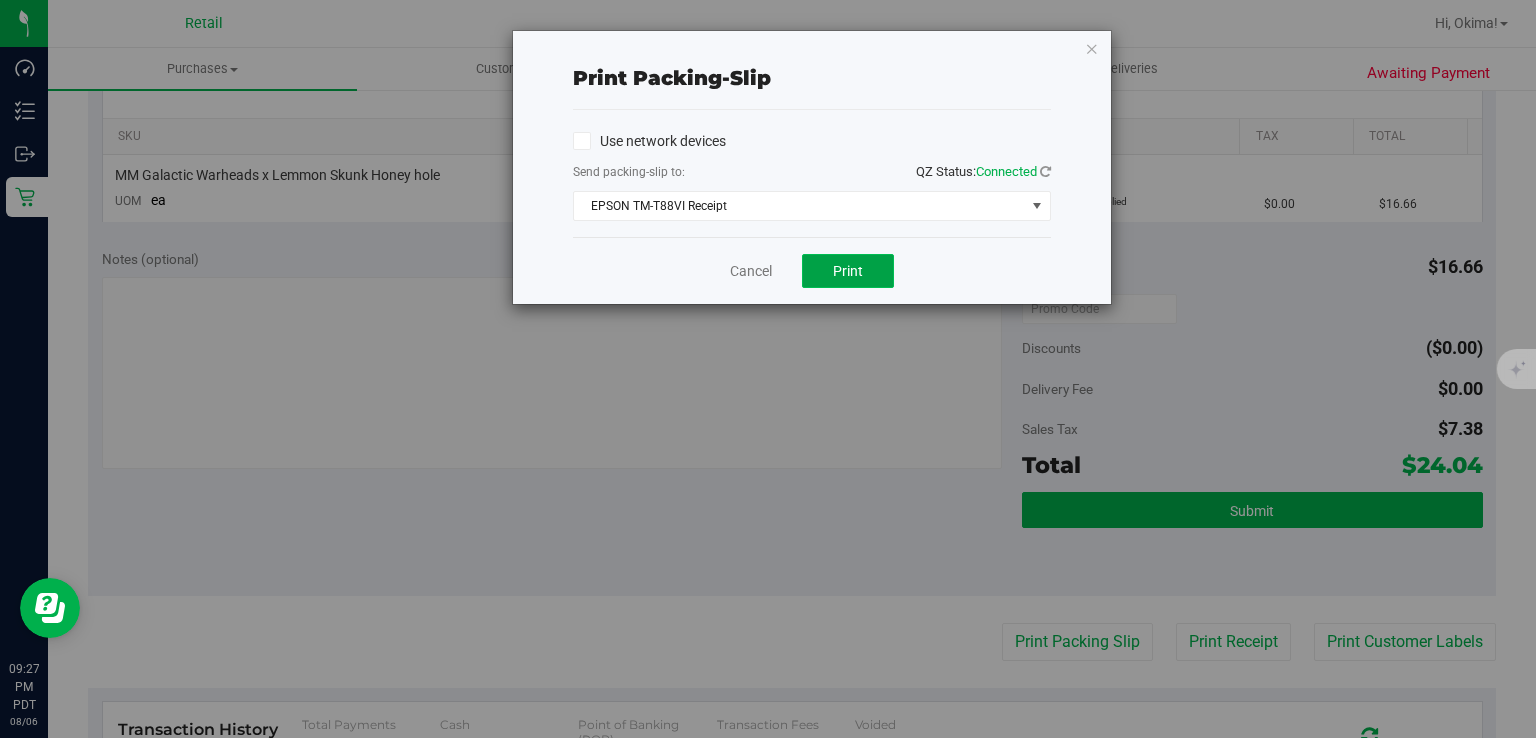 click on "Print" at bounding box center (848, 271) 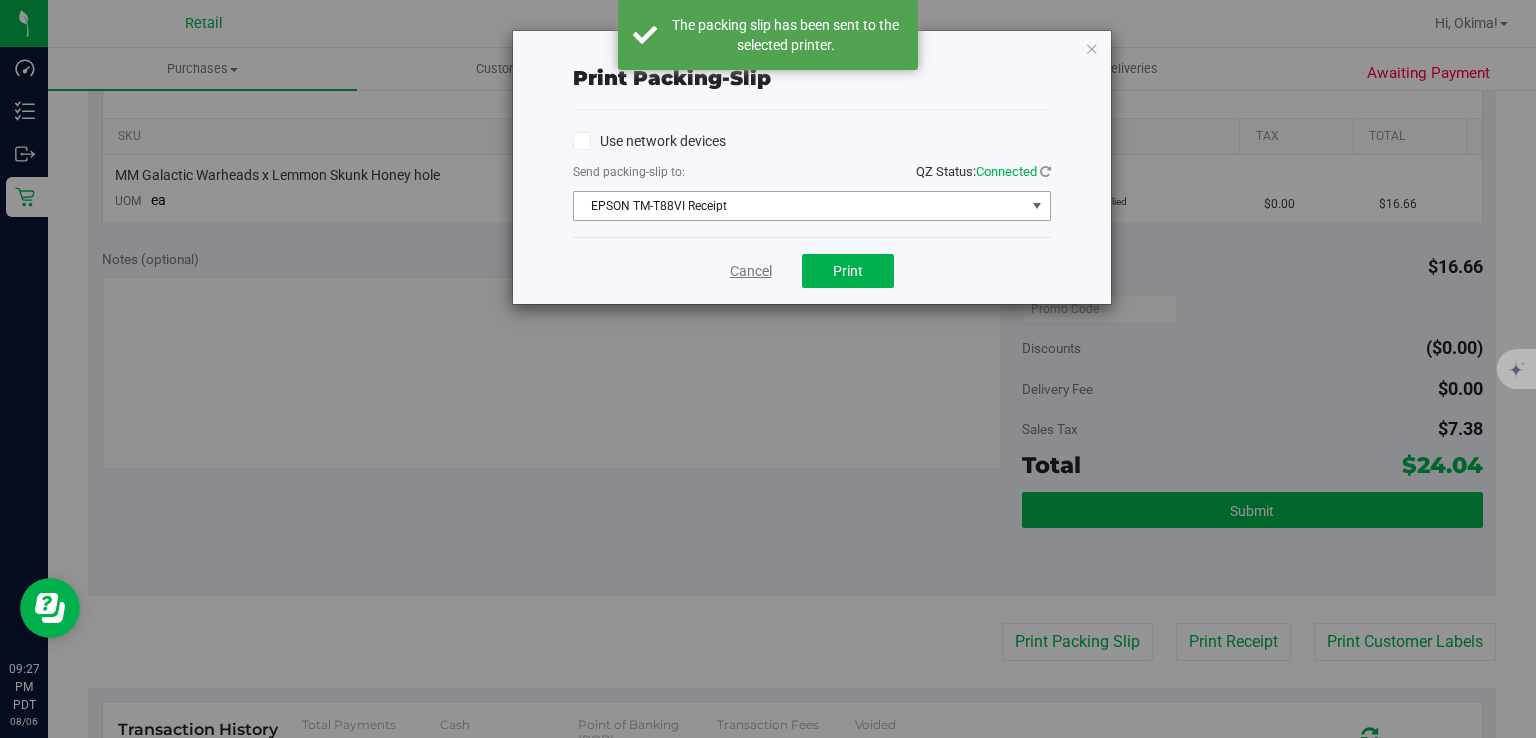 click on "Cancel" at bounding box center [751, 271] 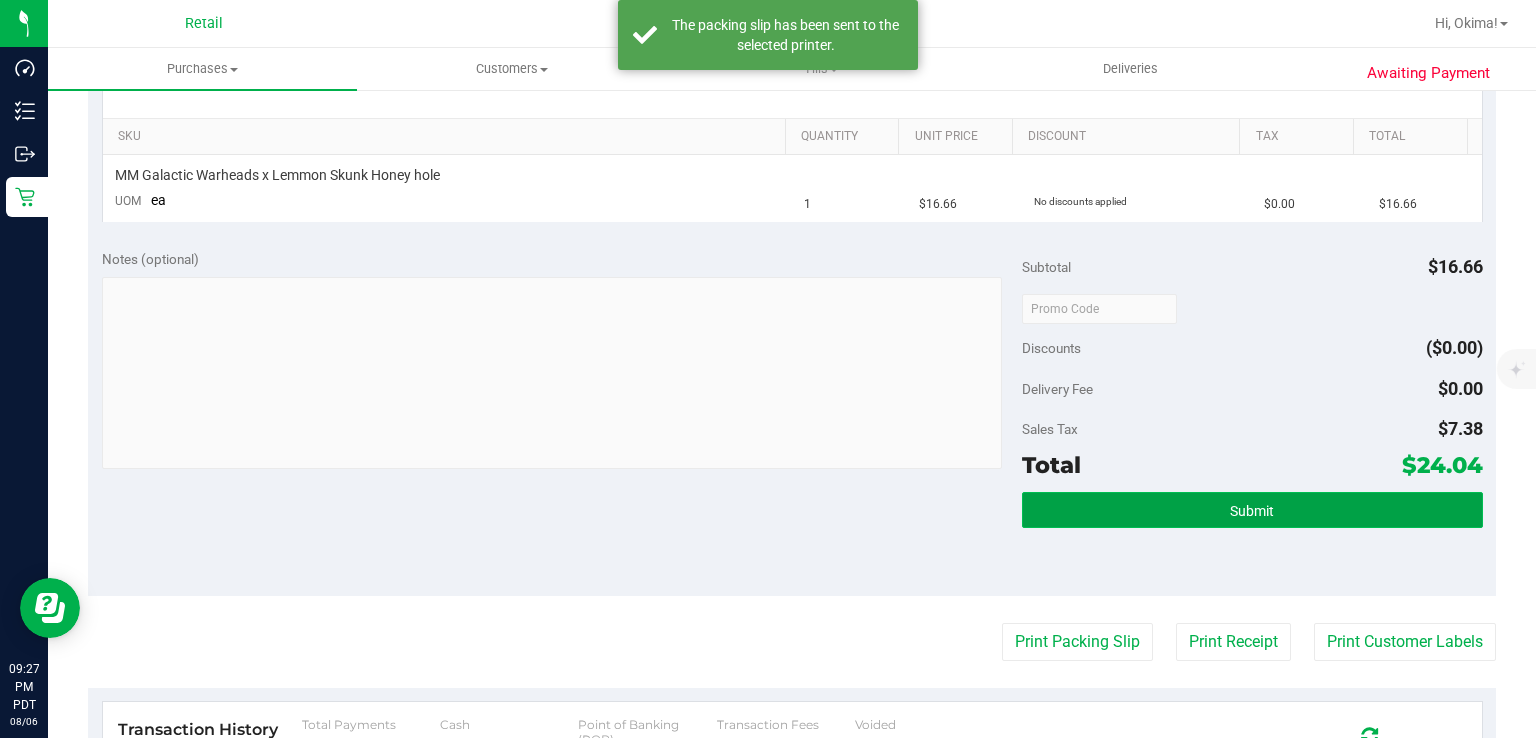 click on "Submit" at bounding box center [1252, 510] 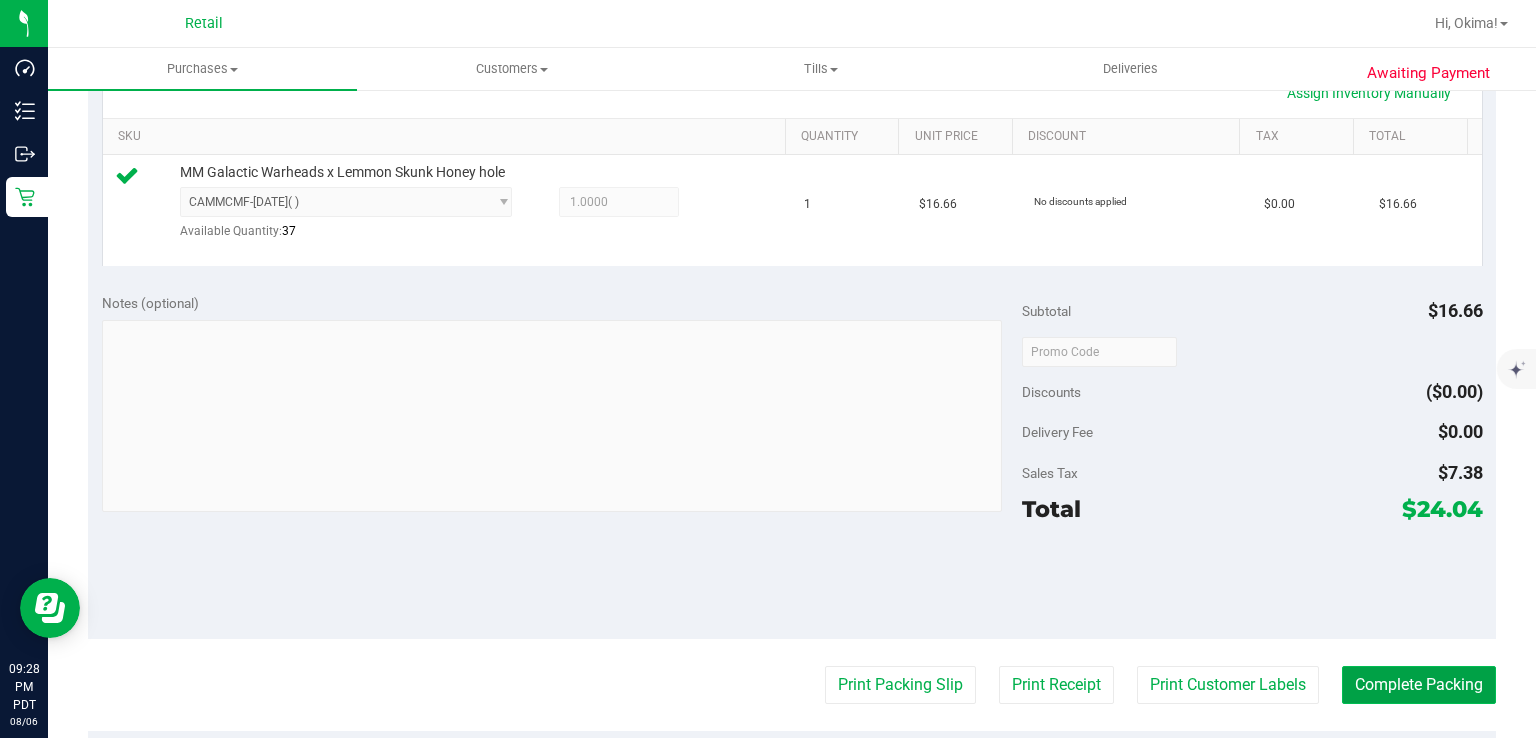 click on "Complete Packing" at bounding box center (1419, 685) 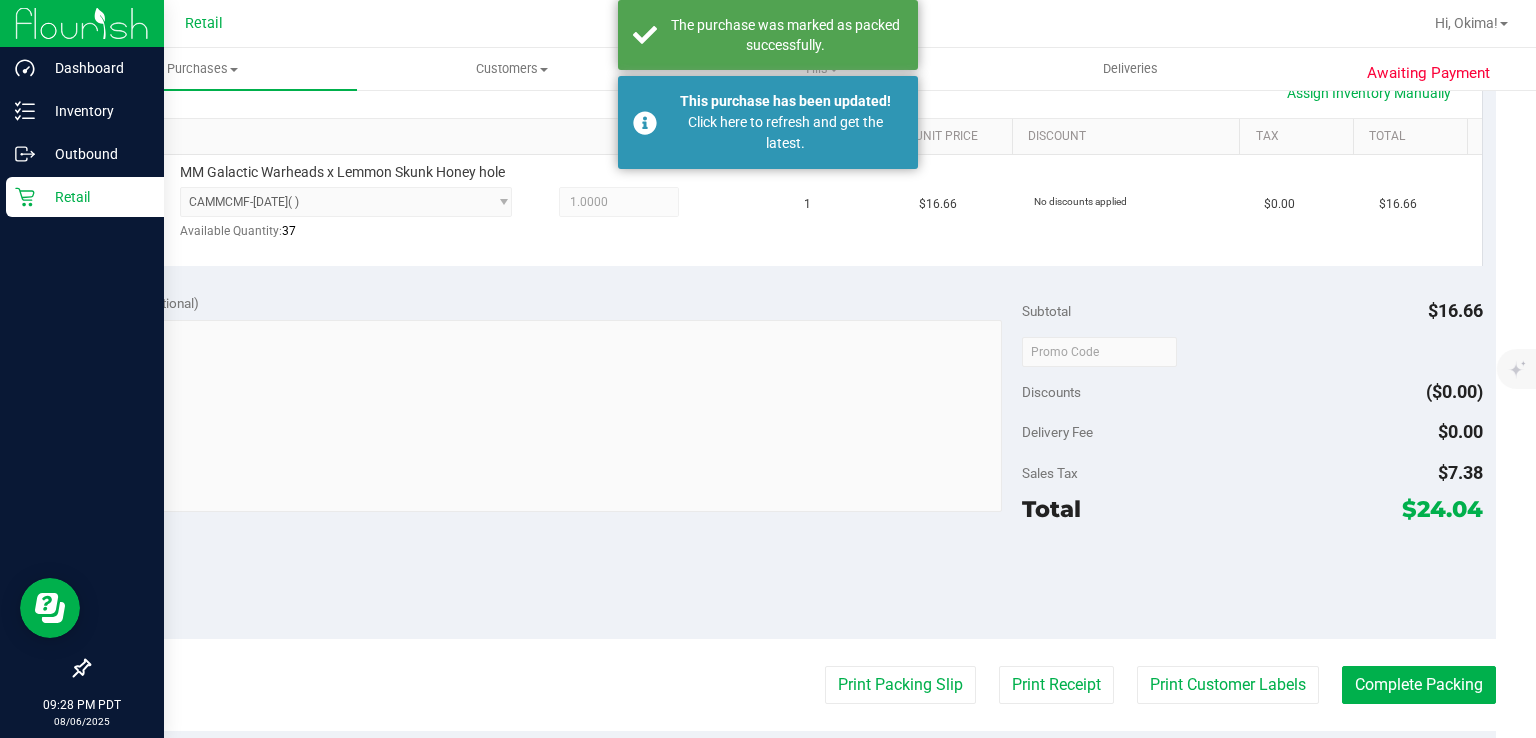 click on "Retail" at bounding box center (85, 197) 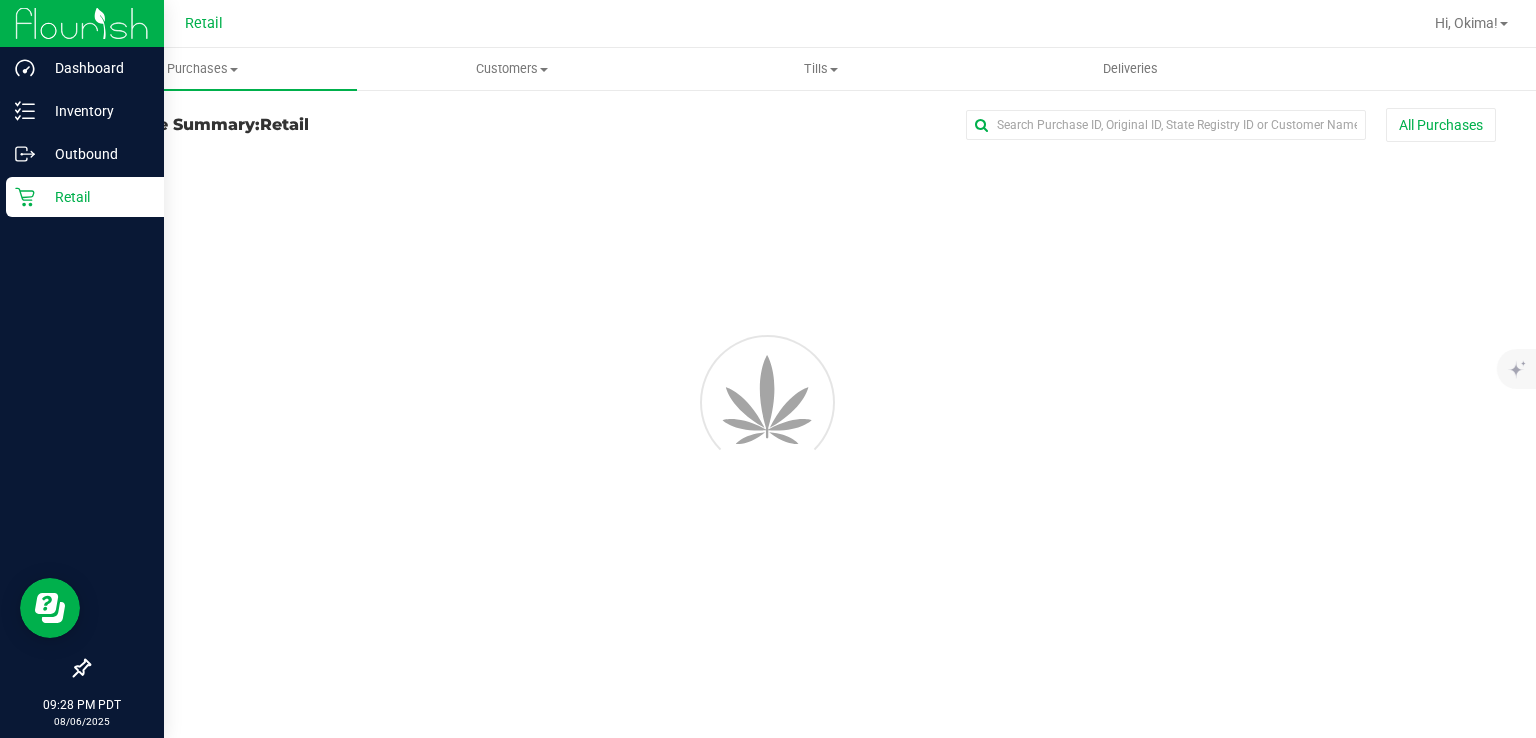 scroll, scrollTop: 0, scrollLeft: 0, axis: both 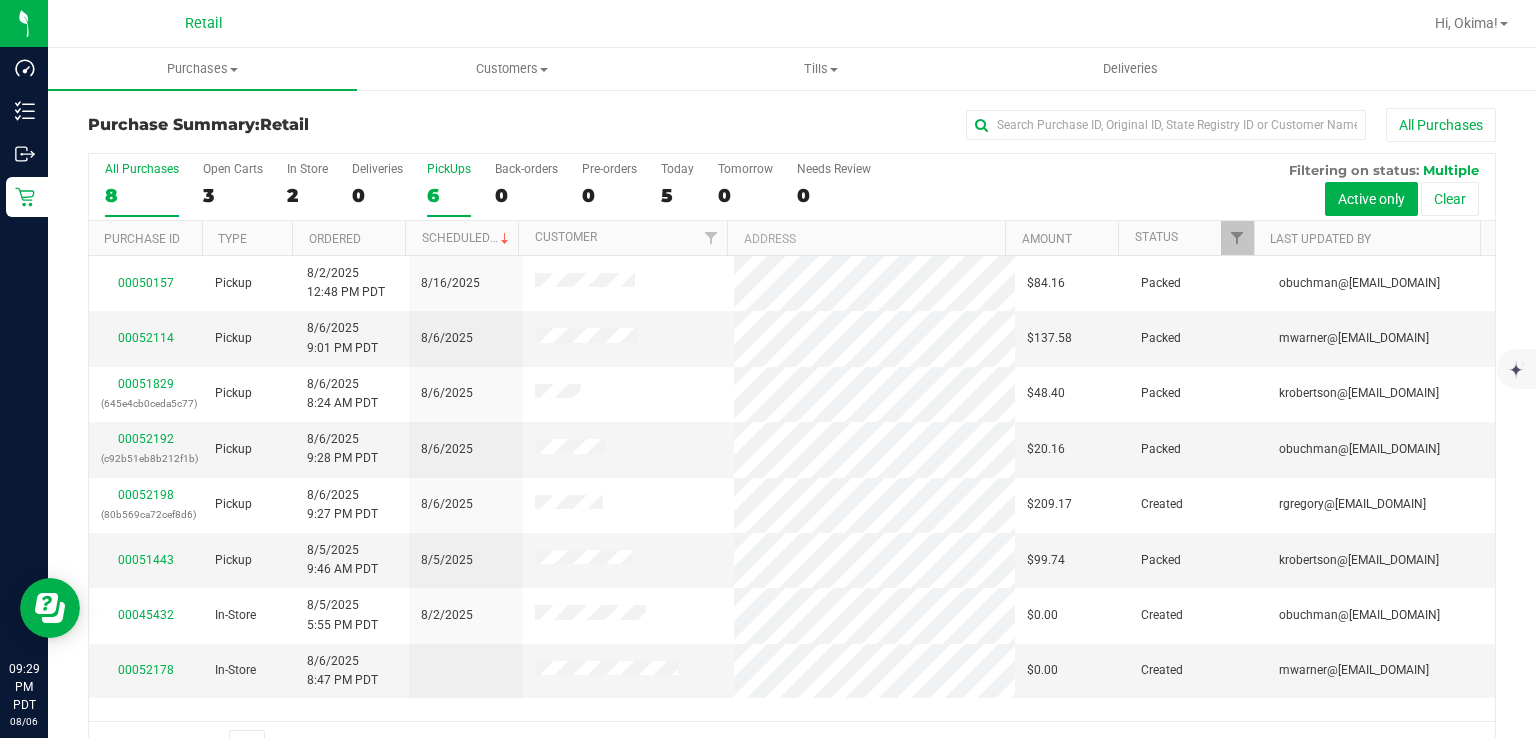 click on "6" at bounding box center [449, 195] 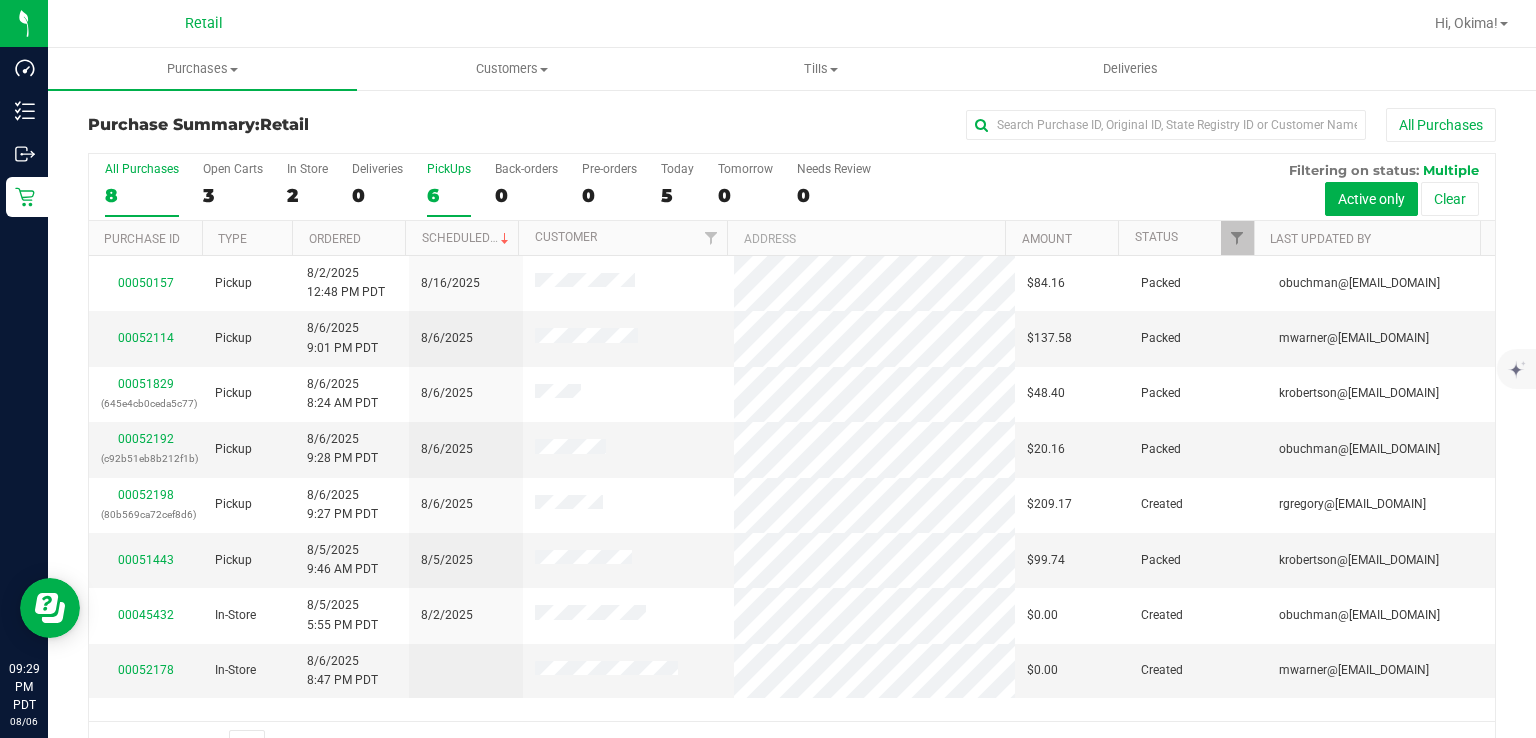 click on "PickUps
6" at bounding box center [0, 0] 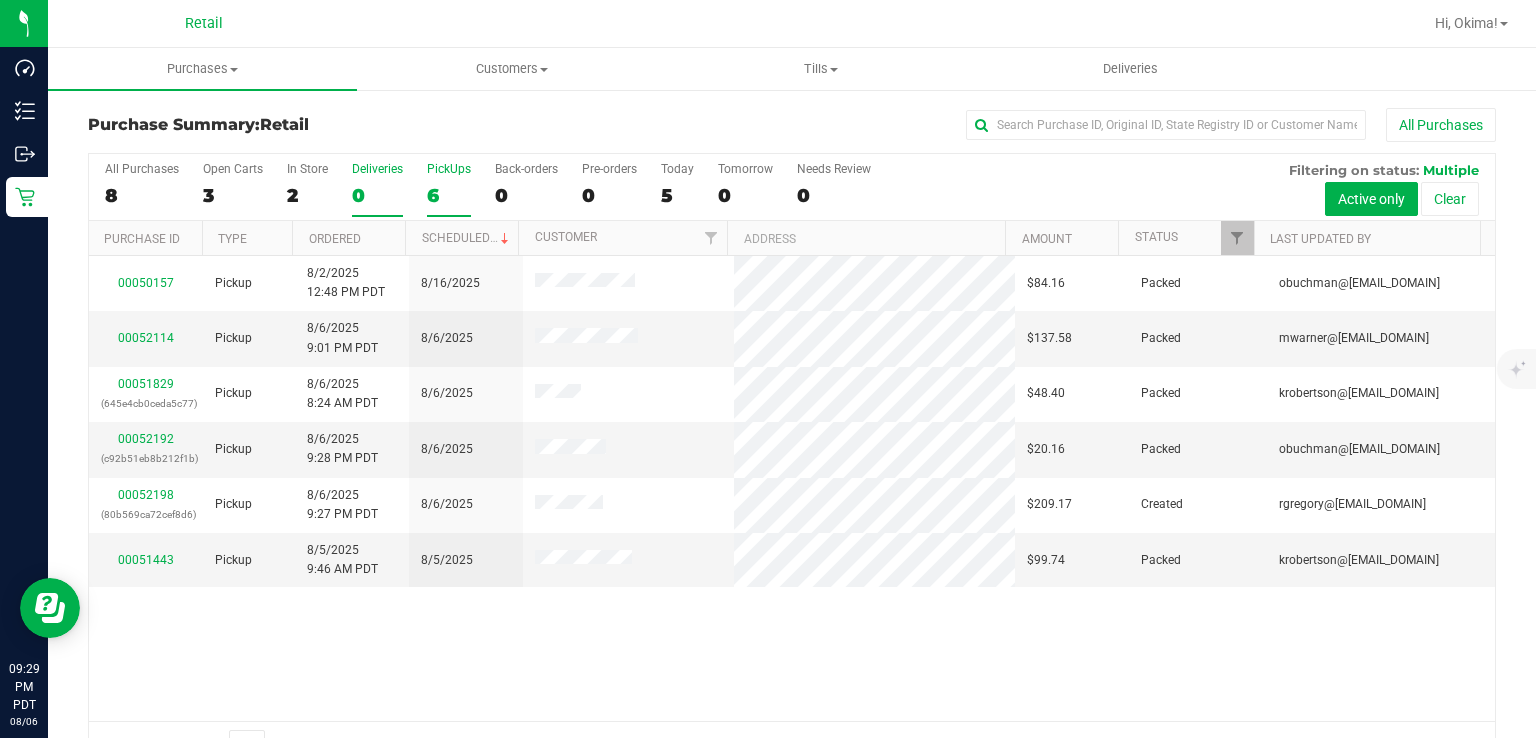 click on "Deliveries
0" at bounding box center [377, 189] 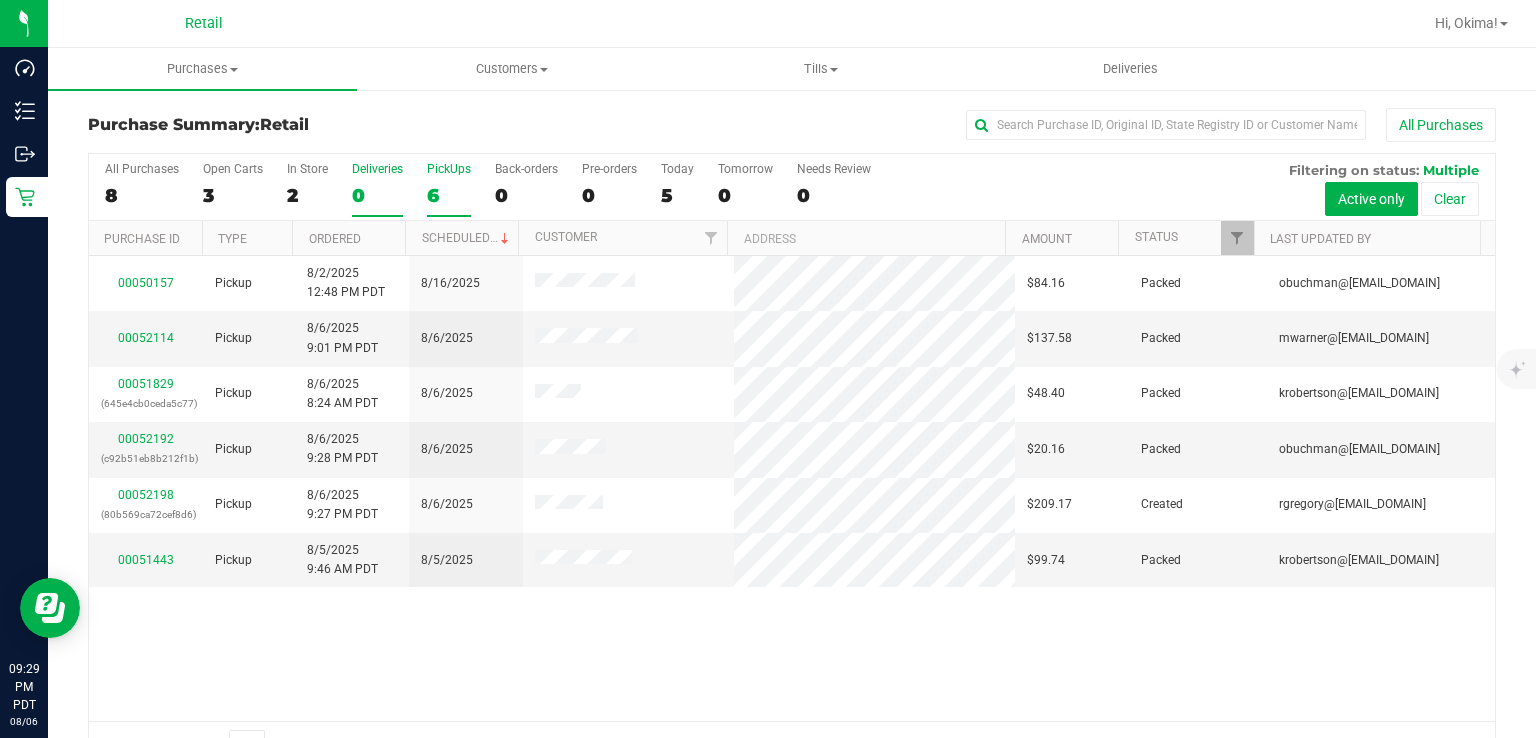 click on "Deliveries
0" at bounding box center (0, 0) 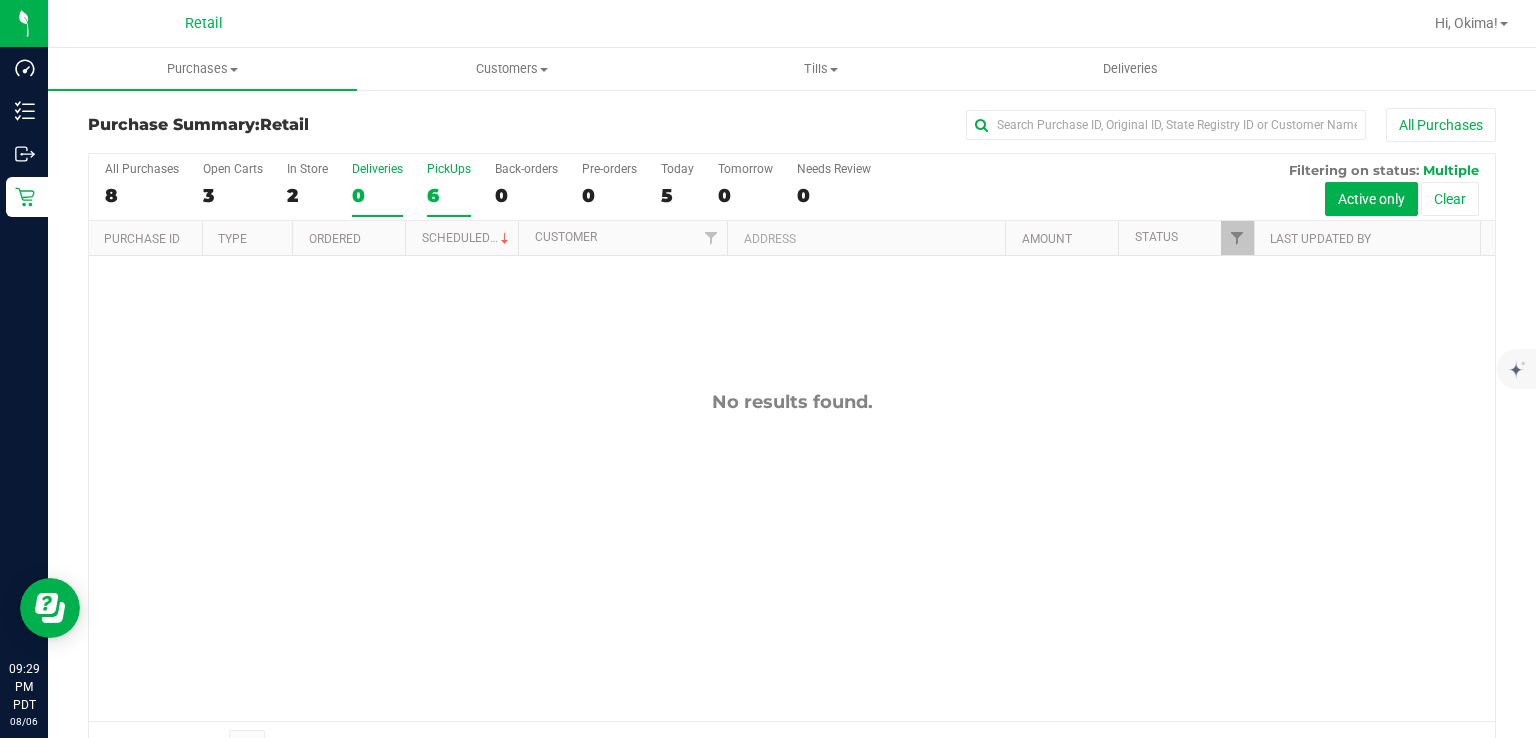 click on "6" at bounding box center [449, 195] 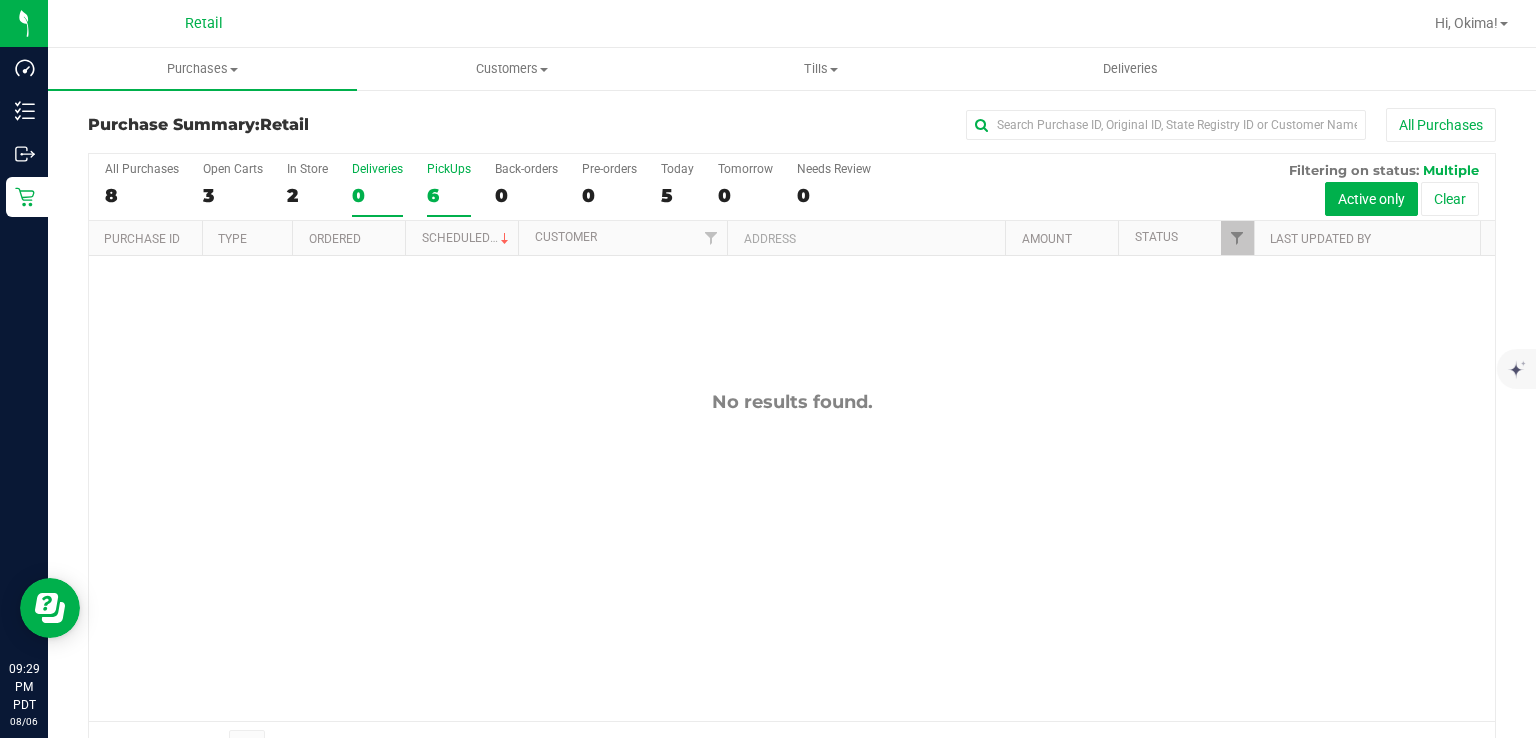 click on "PickUps
6" at bounding box center [0, 0] 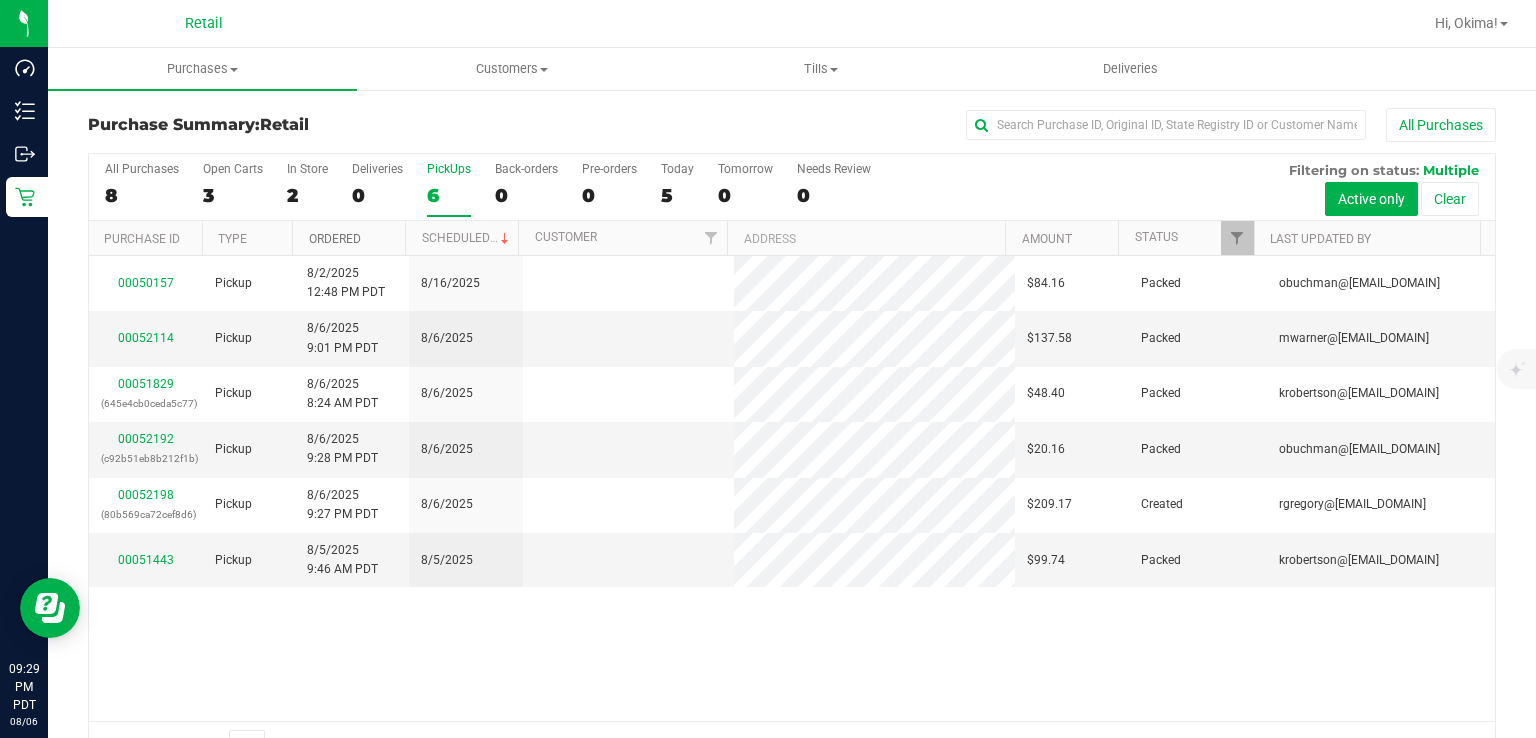 click on "Ordered" at bounding box center (335, 239) 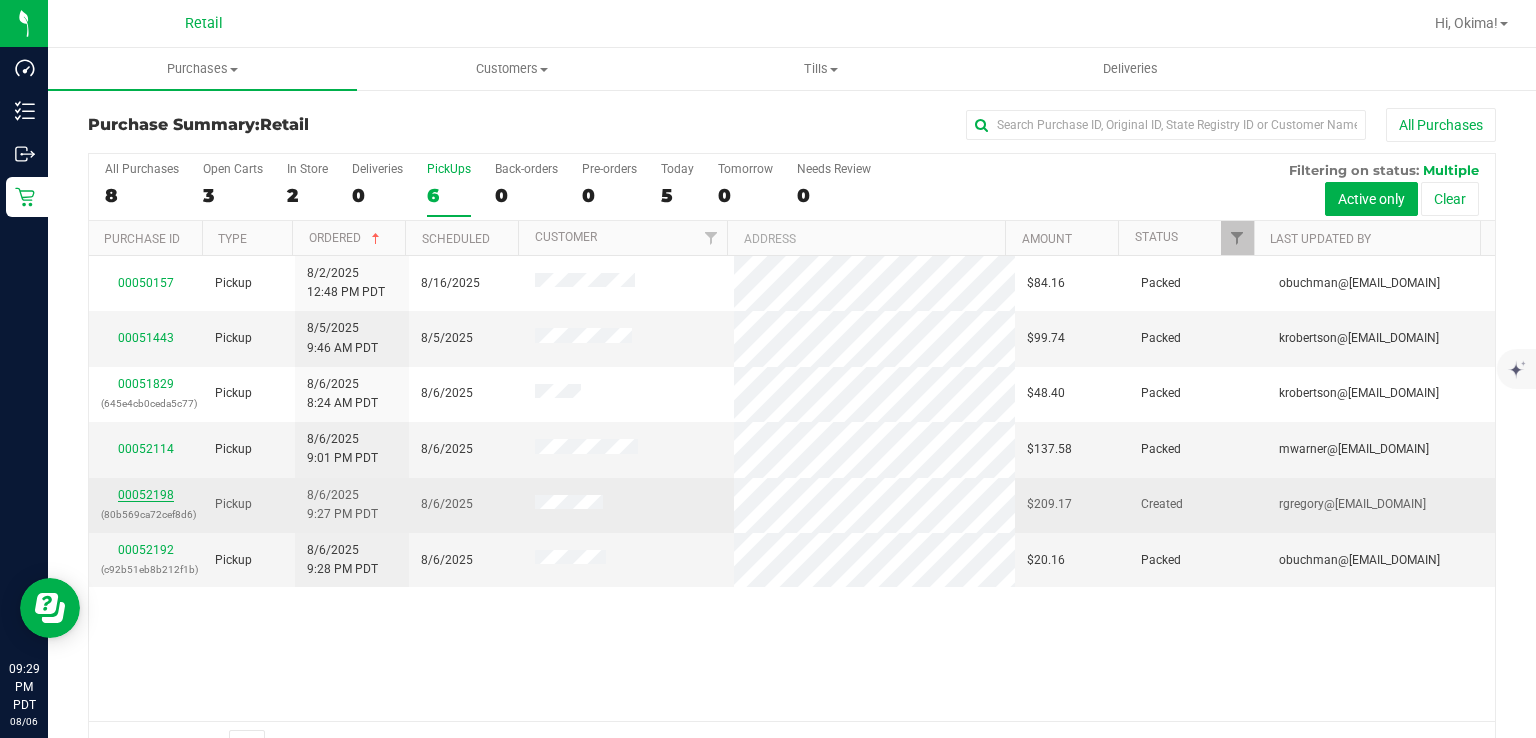 click on "00052198" at bounding box center (146, 495) 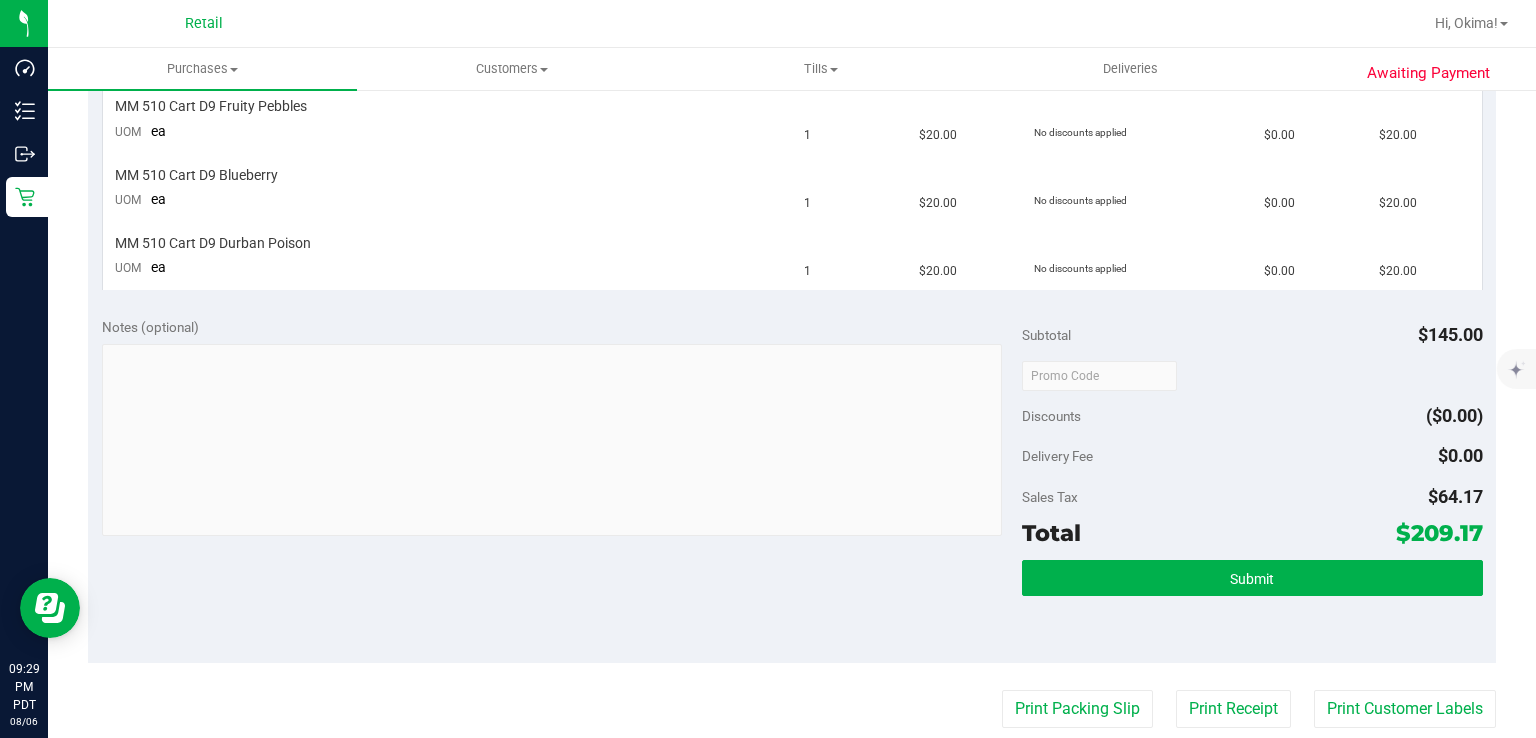 scroll, scrollTop: 820, scrollLeft: 0, axis: vertical 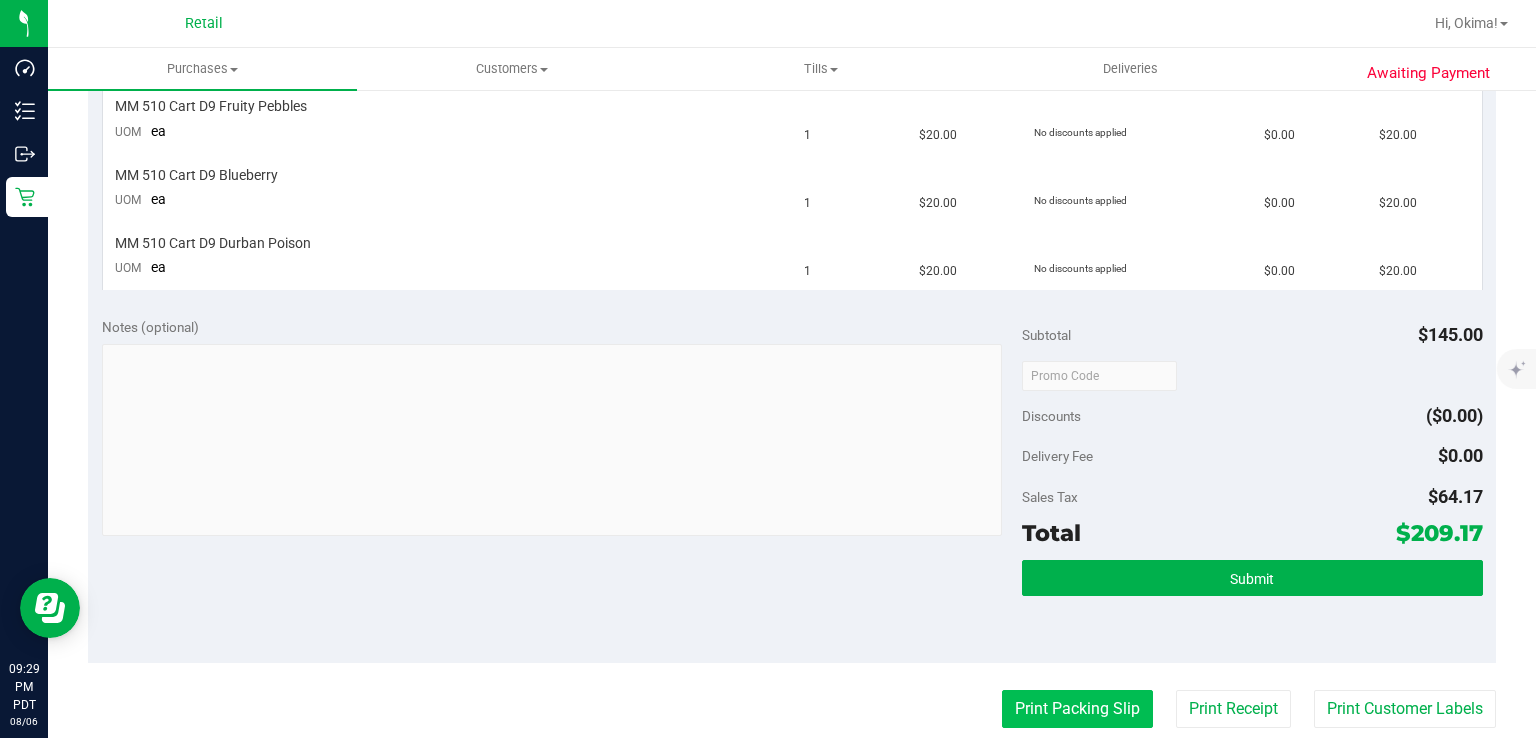 click on "Print Packing Slip" at bounding box center [1077, 709] 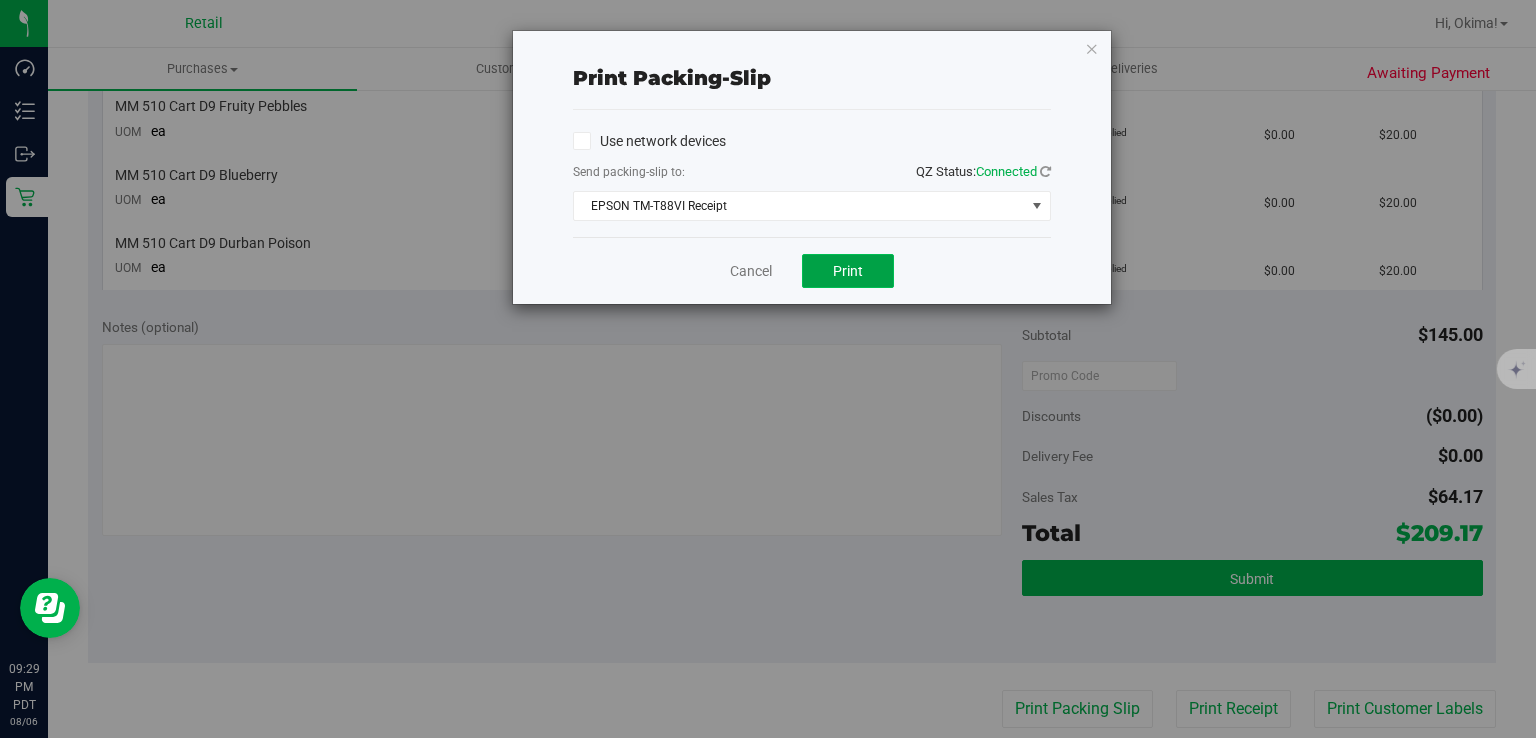 click on "Print" at bounding box center [848, 271] 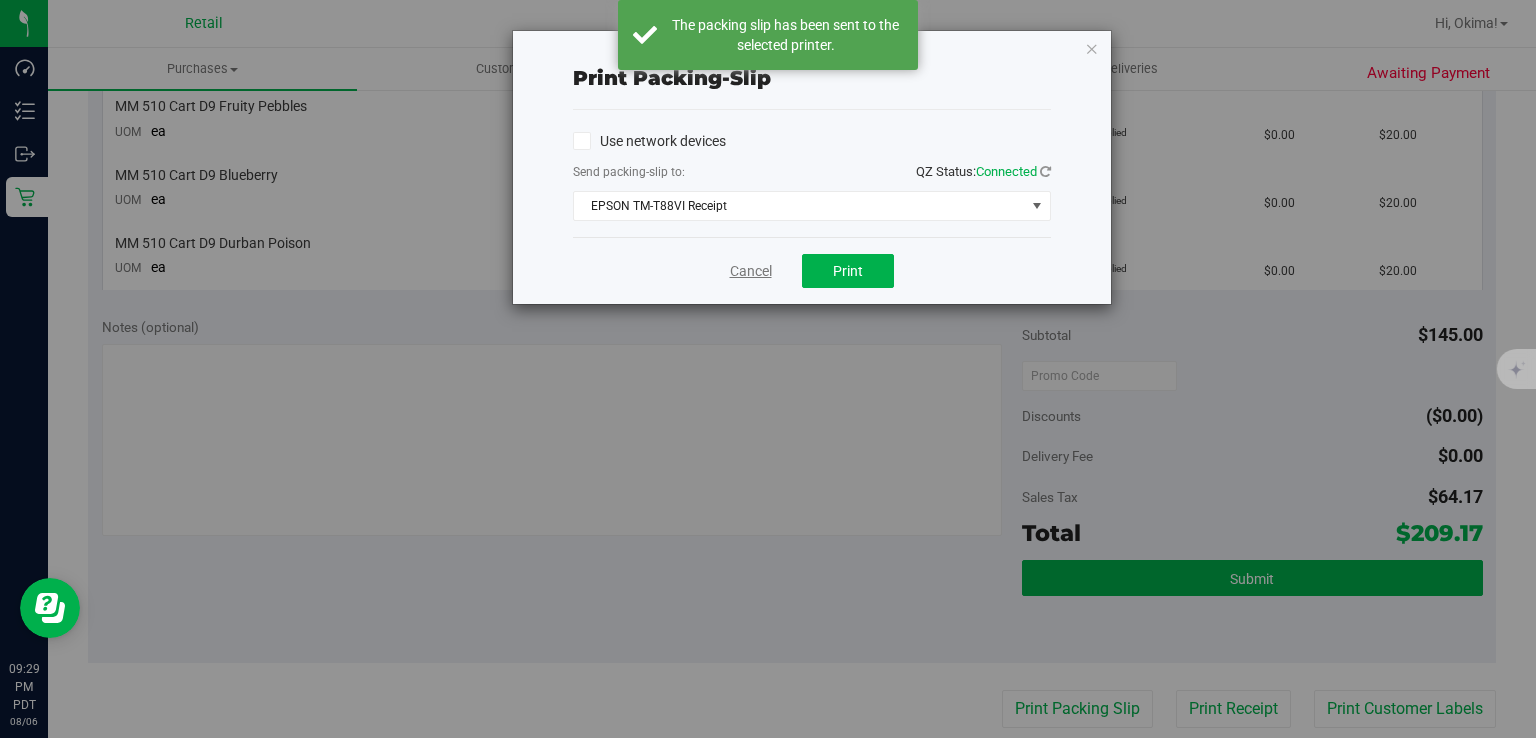 click on "Cancel" at bounding box center (751, 271) 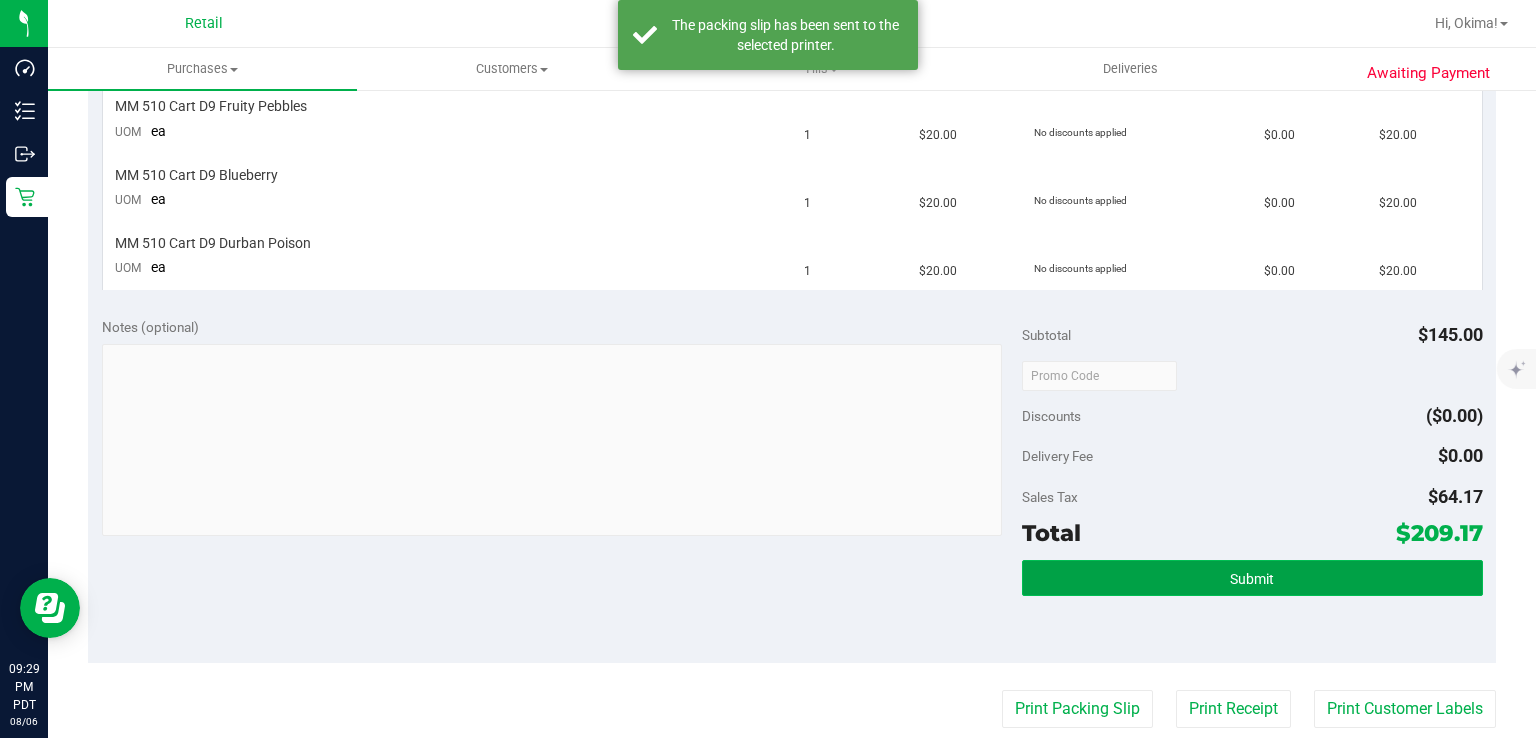 click on "Submit" at bounding box center (1252, 578) 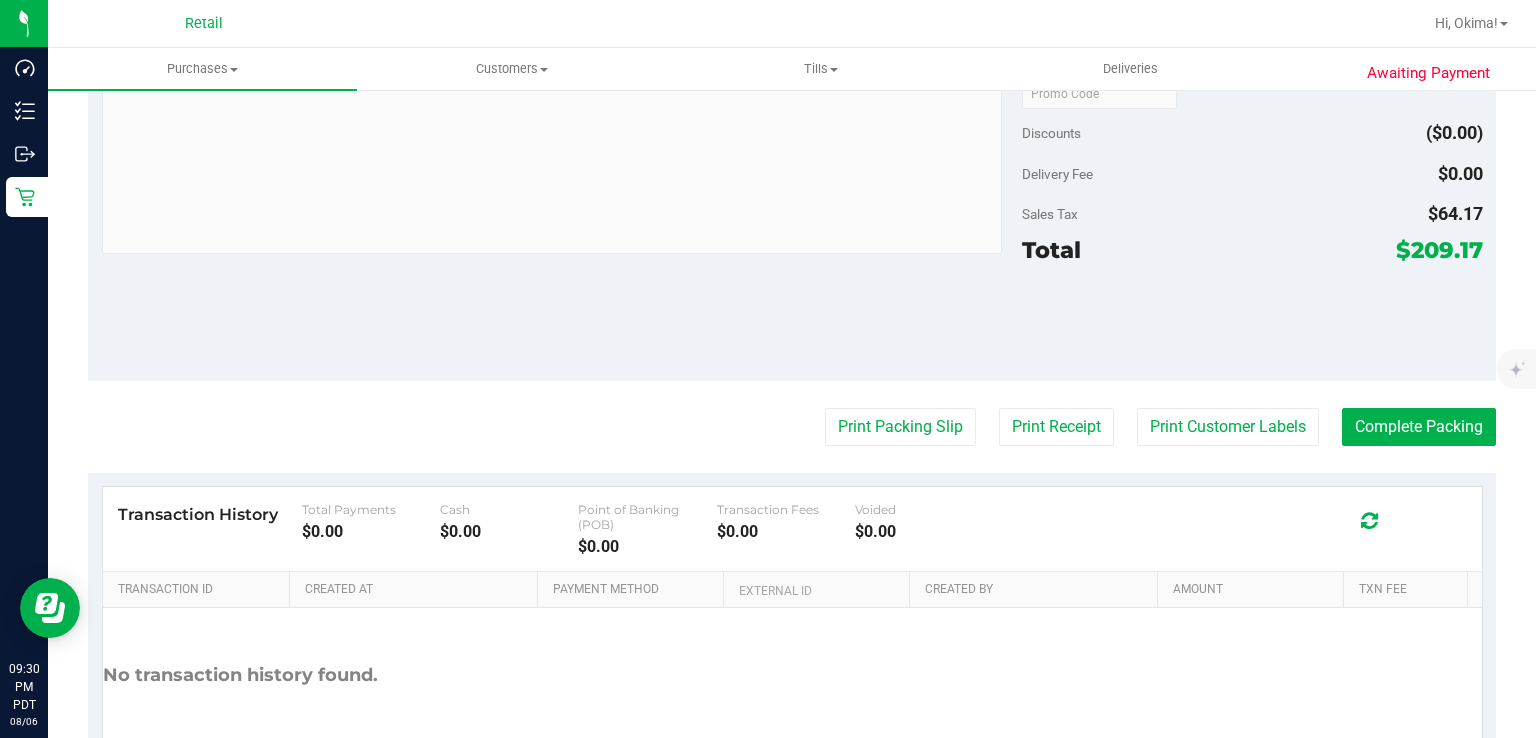 scroll, scrollTop: 1433, scrollLeft: 0, axis: vertical 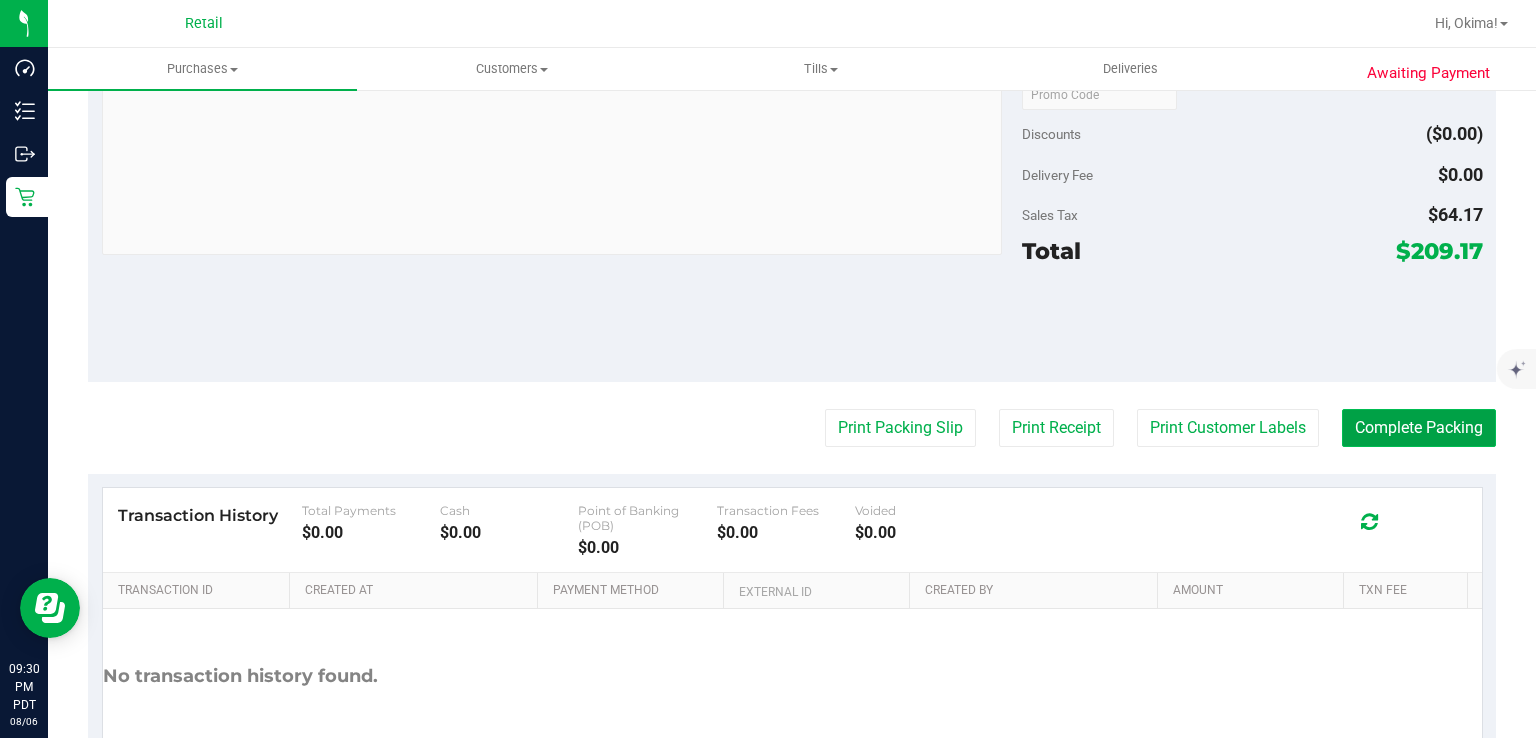 click on "Complete Packing" at bounding box center (1419, 428) 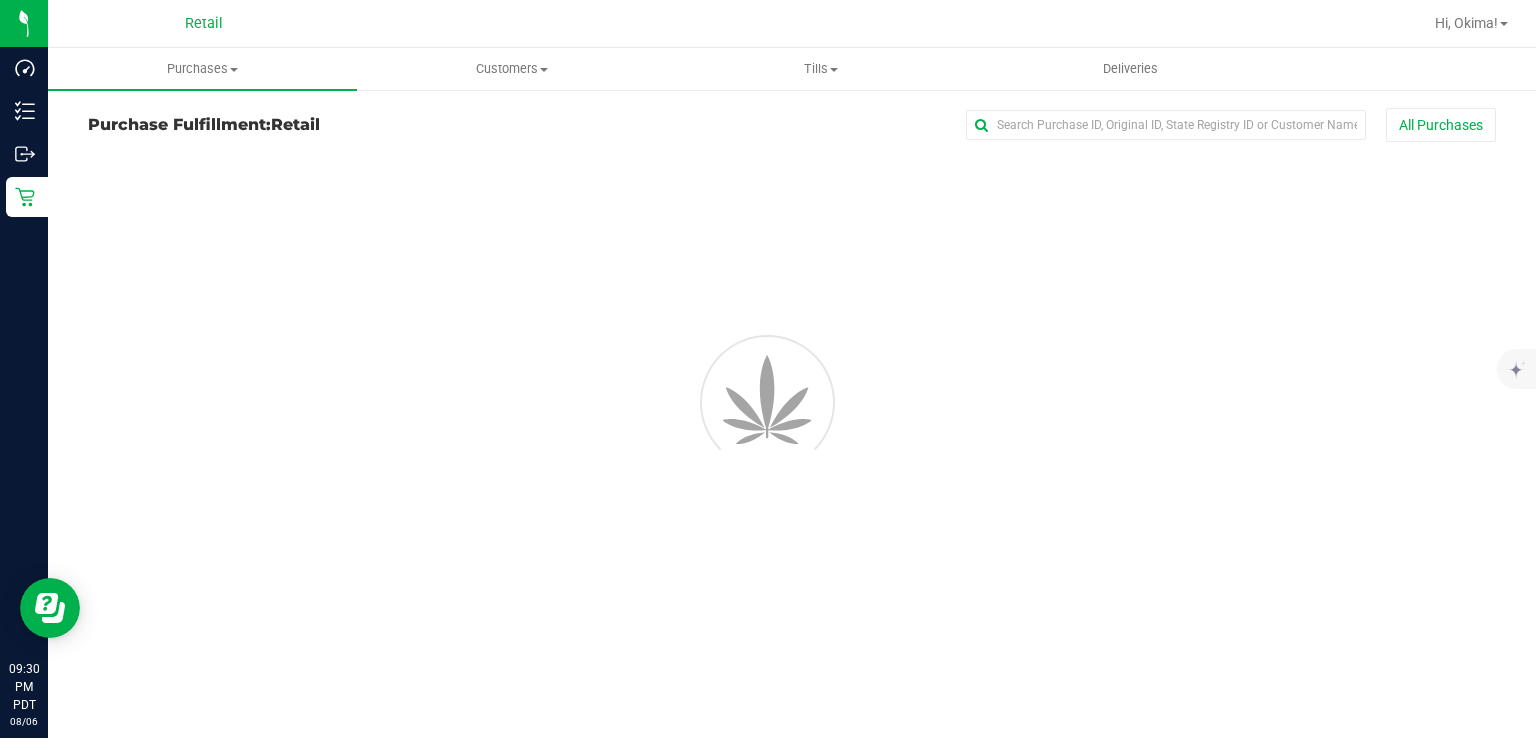 scroll, scrollTop: 0, scrollLeft: 0, axis: both 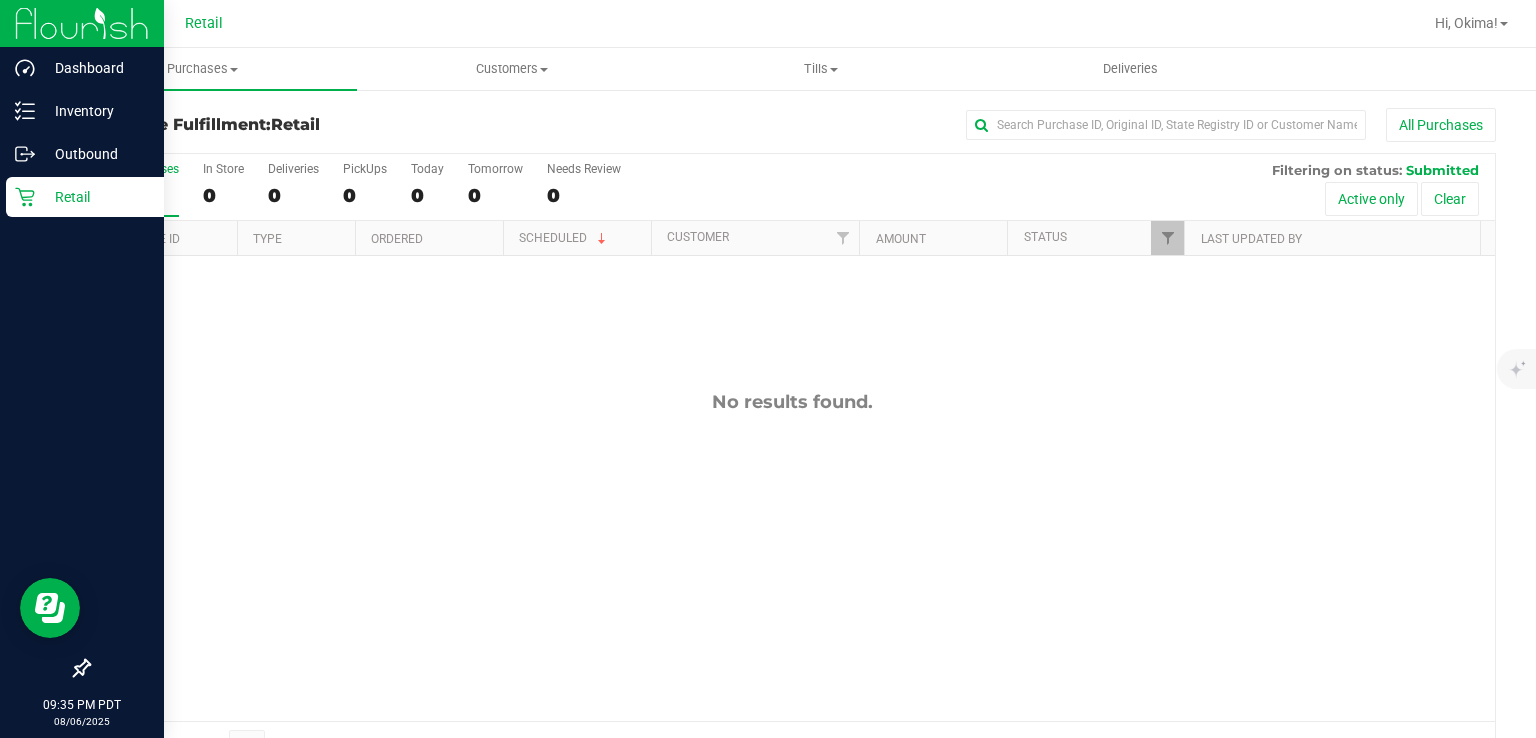 click on "Retail" at bounding box center (95, 197) 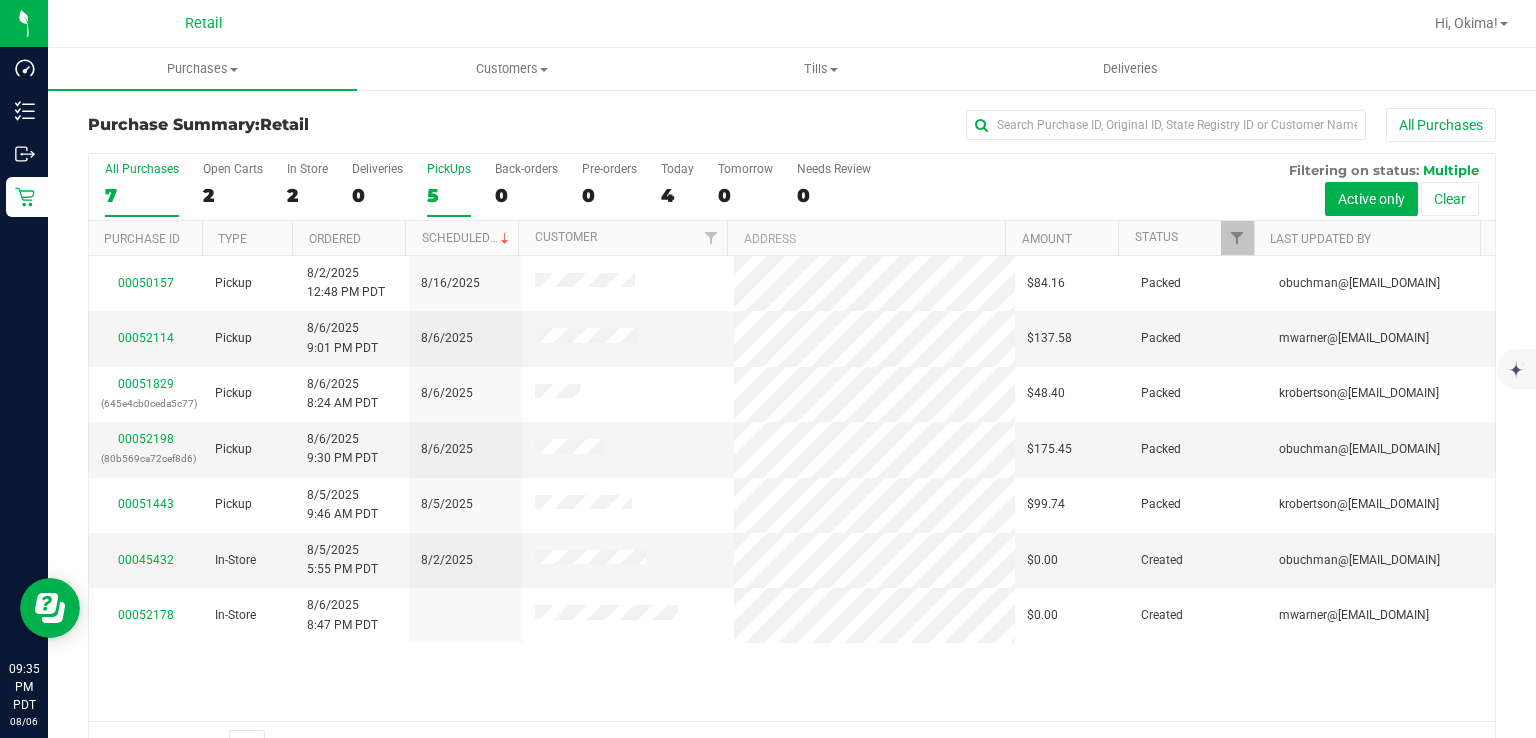 click on "5" at bounding box center [449, 195] 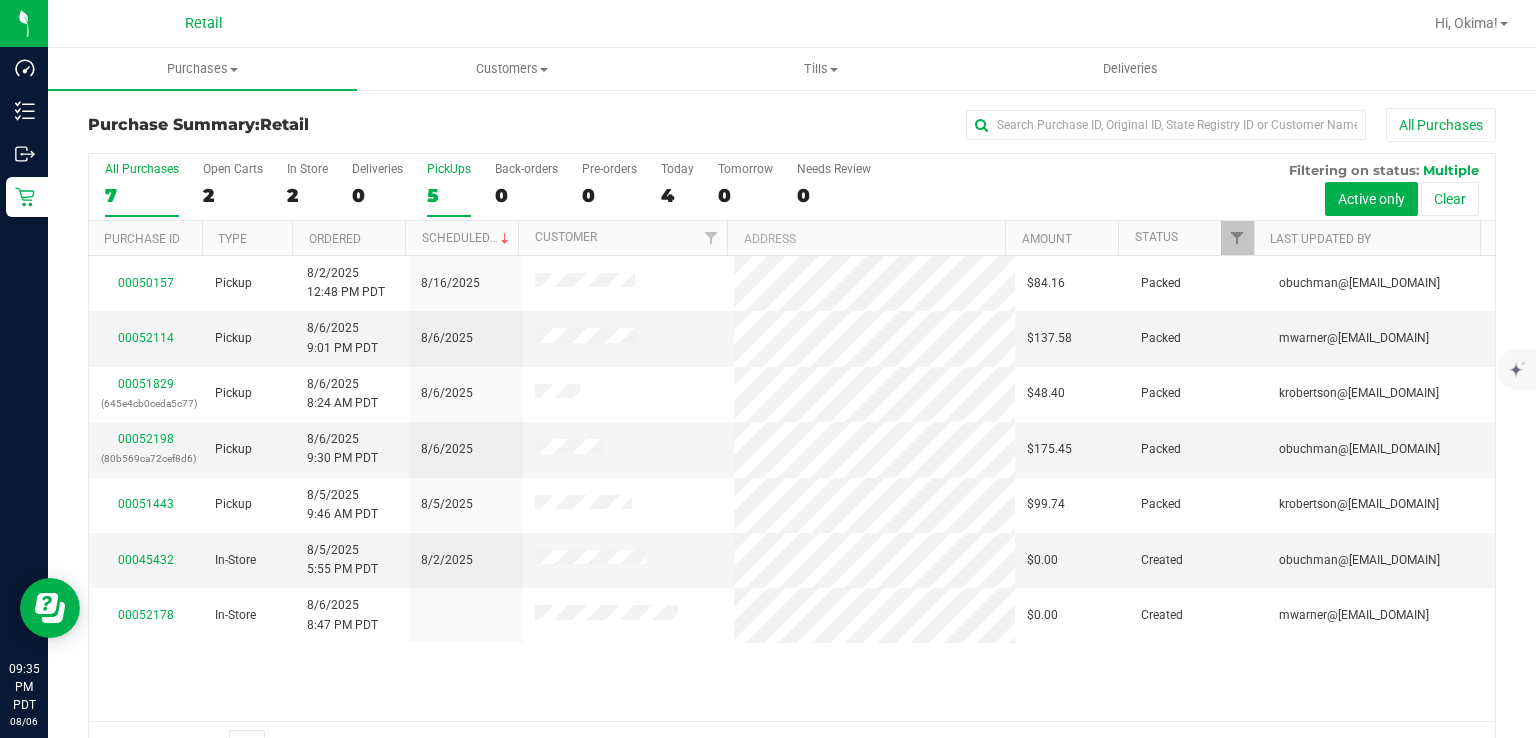 click on "PickUps
5" at bounding box center (0, 0) 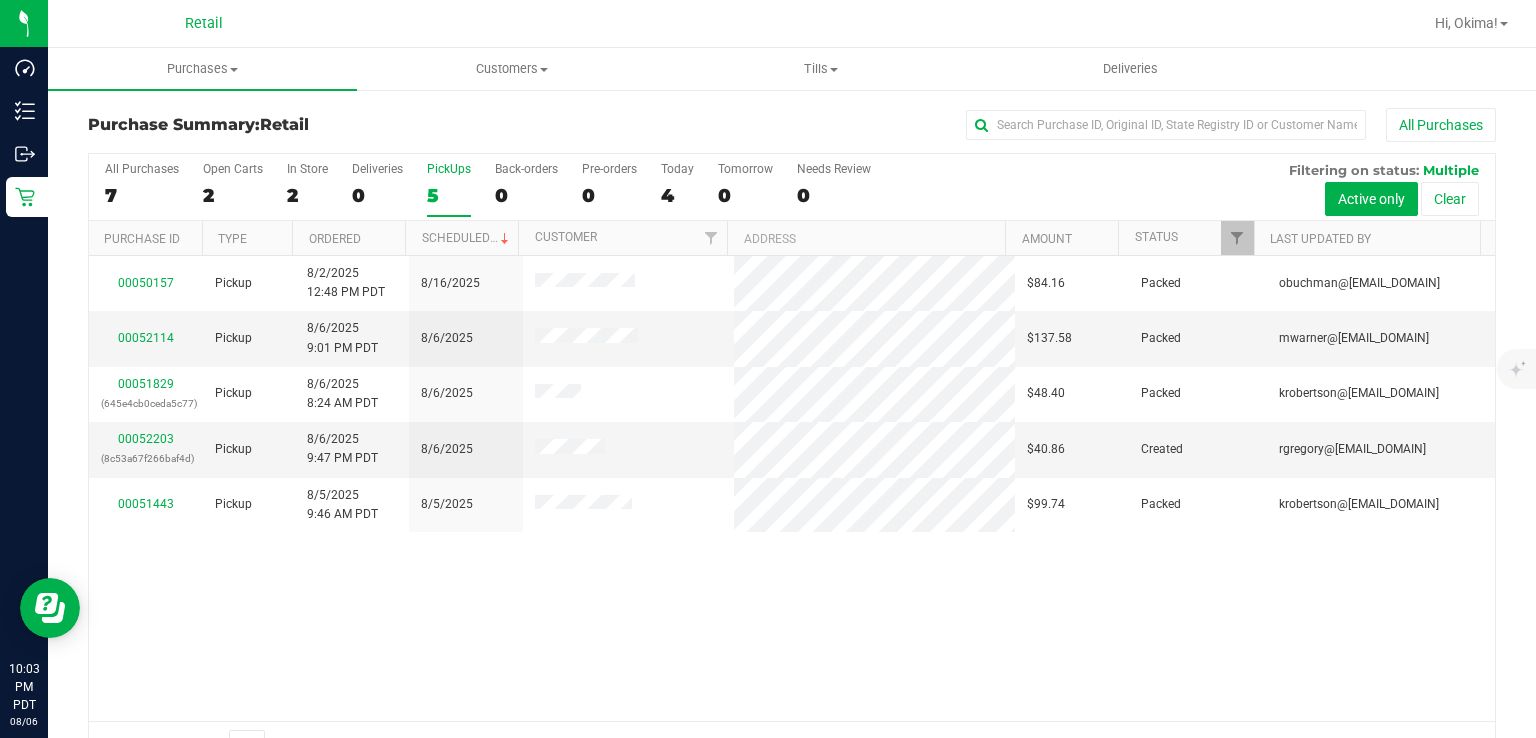 click on "5" at bounding box center [449, 195] 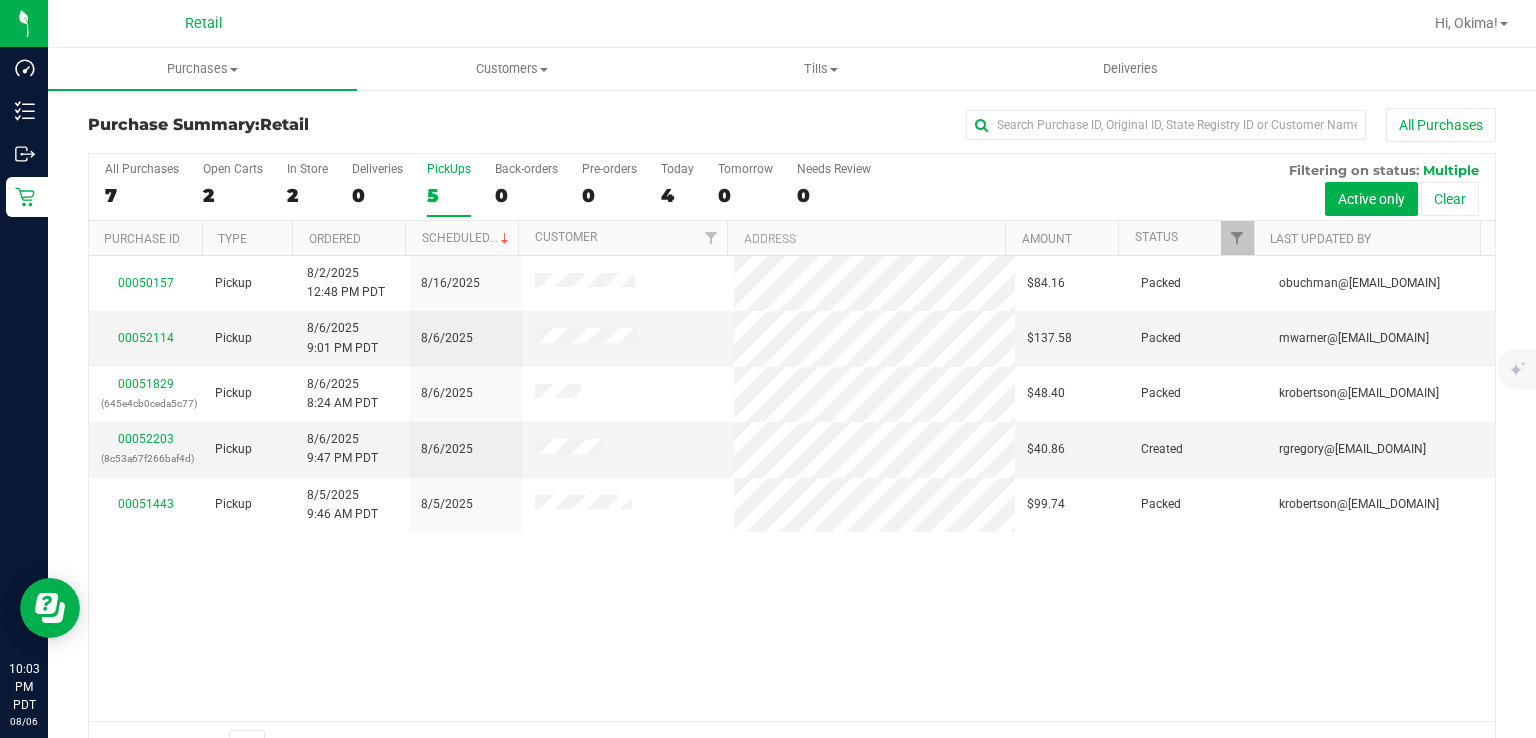 click on "PickUps
5" at bounding box center [0, 0] 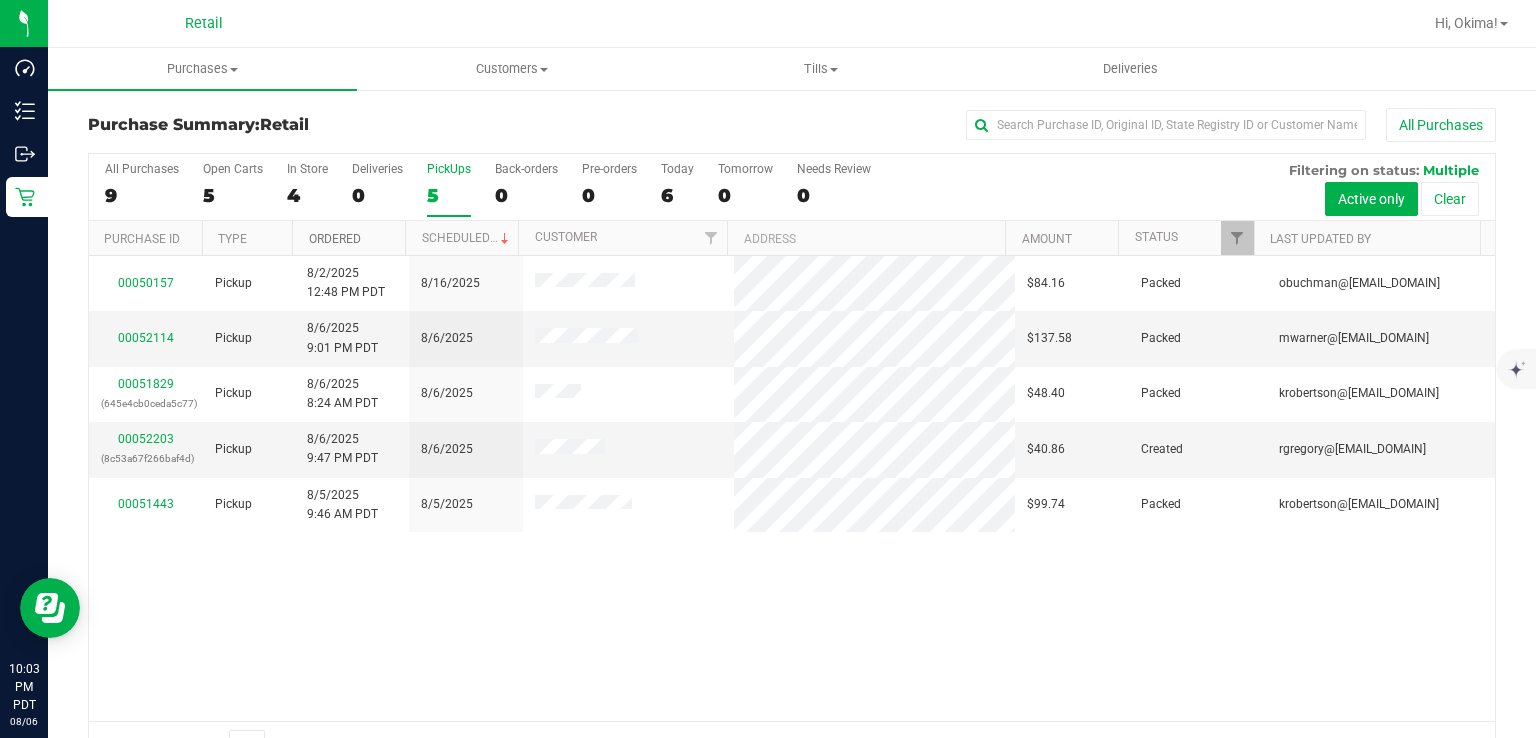 click on "Ordered" at bounding box center (335, 239) 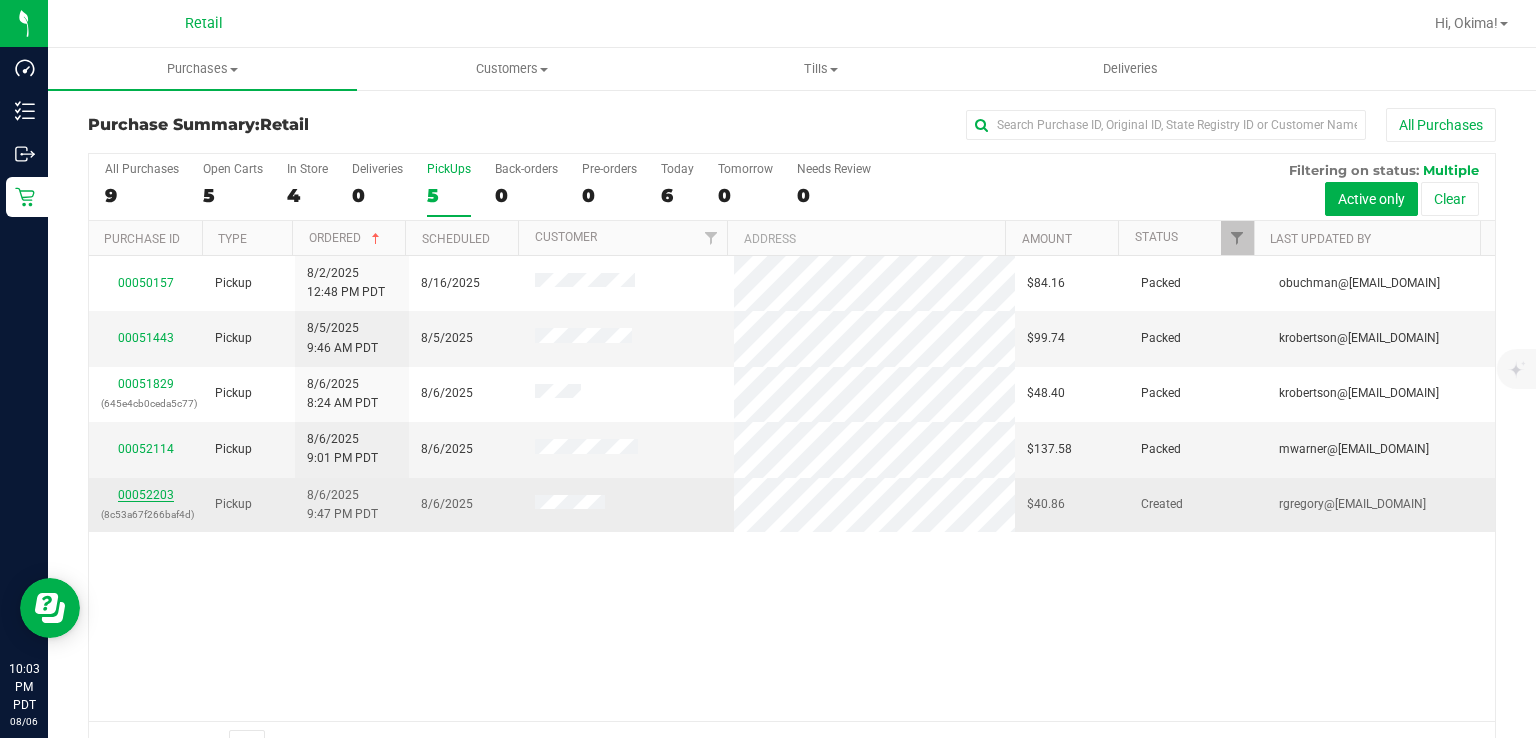 click on "00052203" at bounding box center [146, 495] 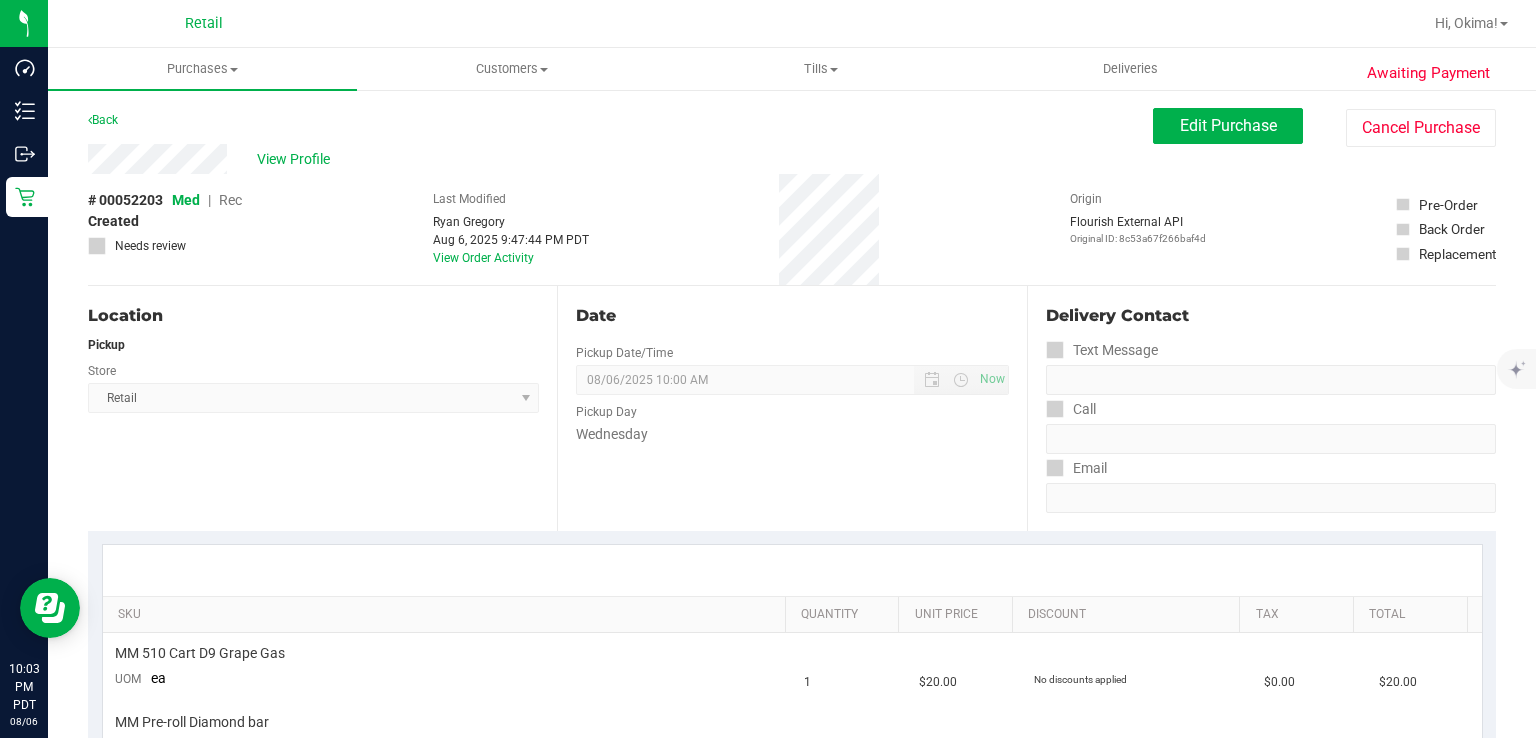 scroll, scrollTop: 0, scrollLeft: 0, axis: both 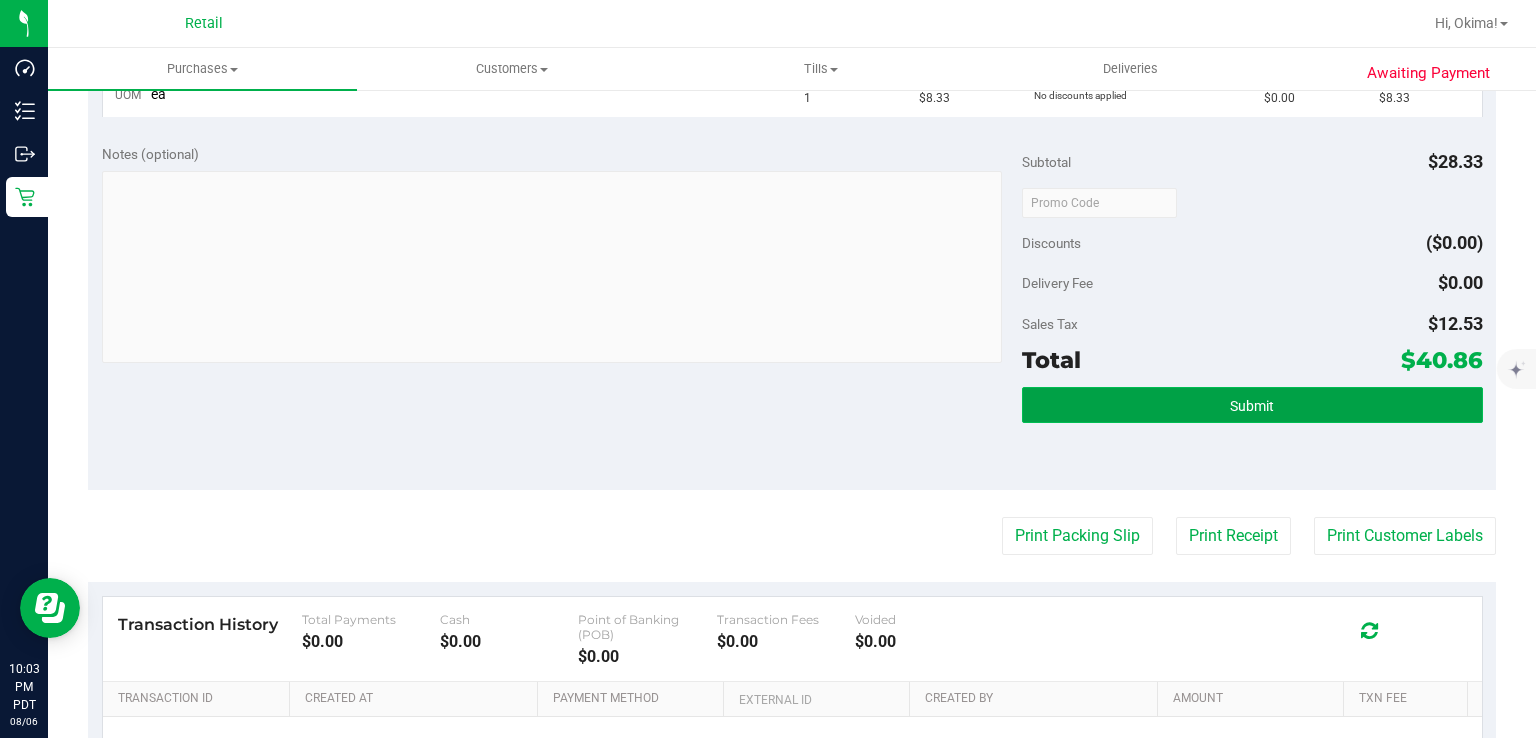 click on "Submit" at bounding box center [1252, 405] 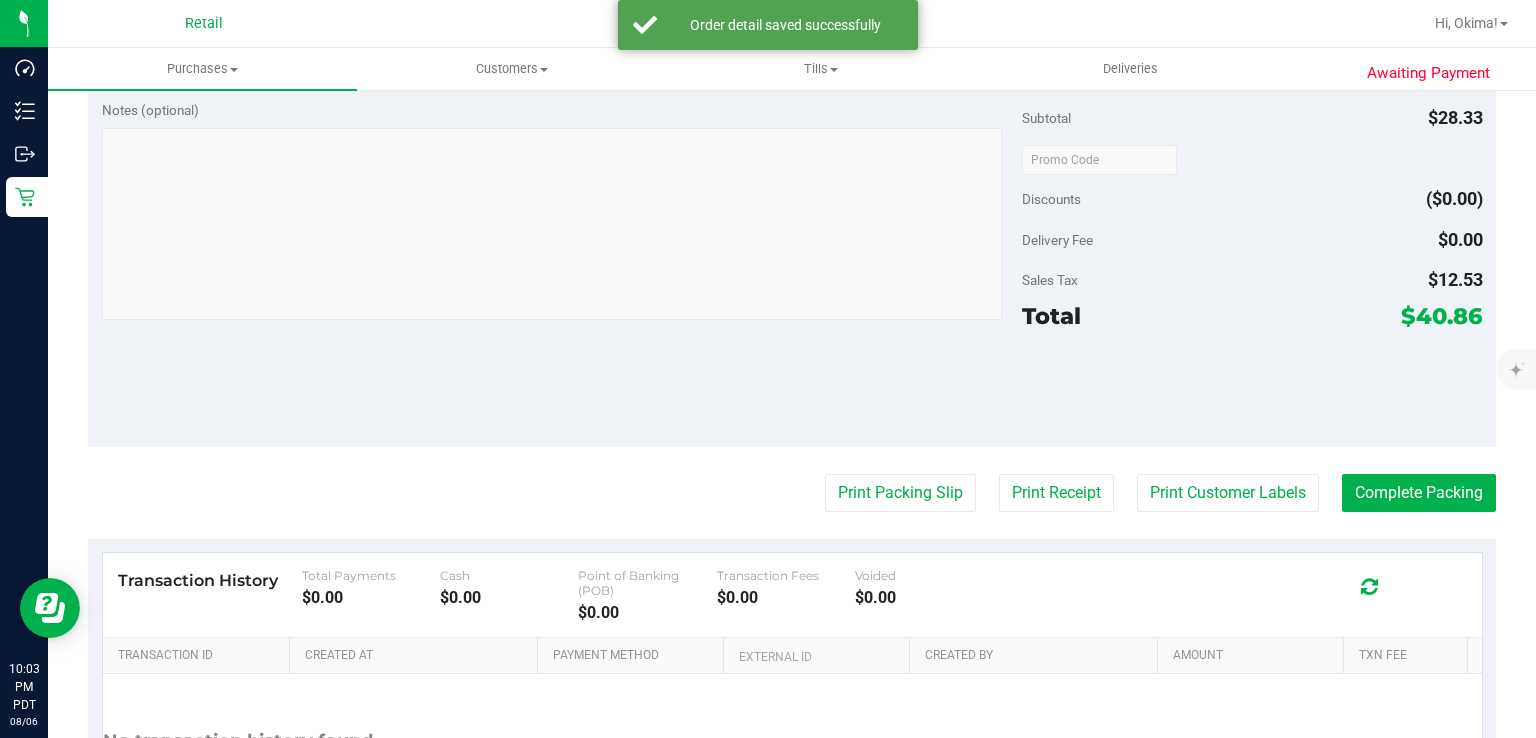 scroll, scrollTop: 816, scrollLeft: 0, axis: vertical 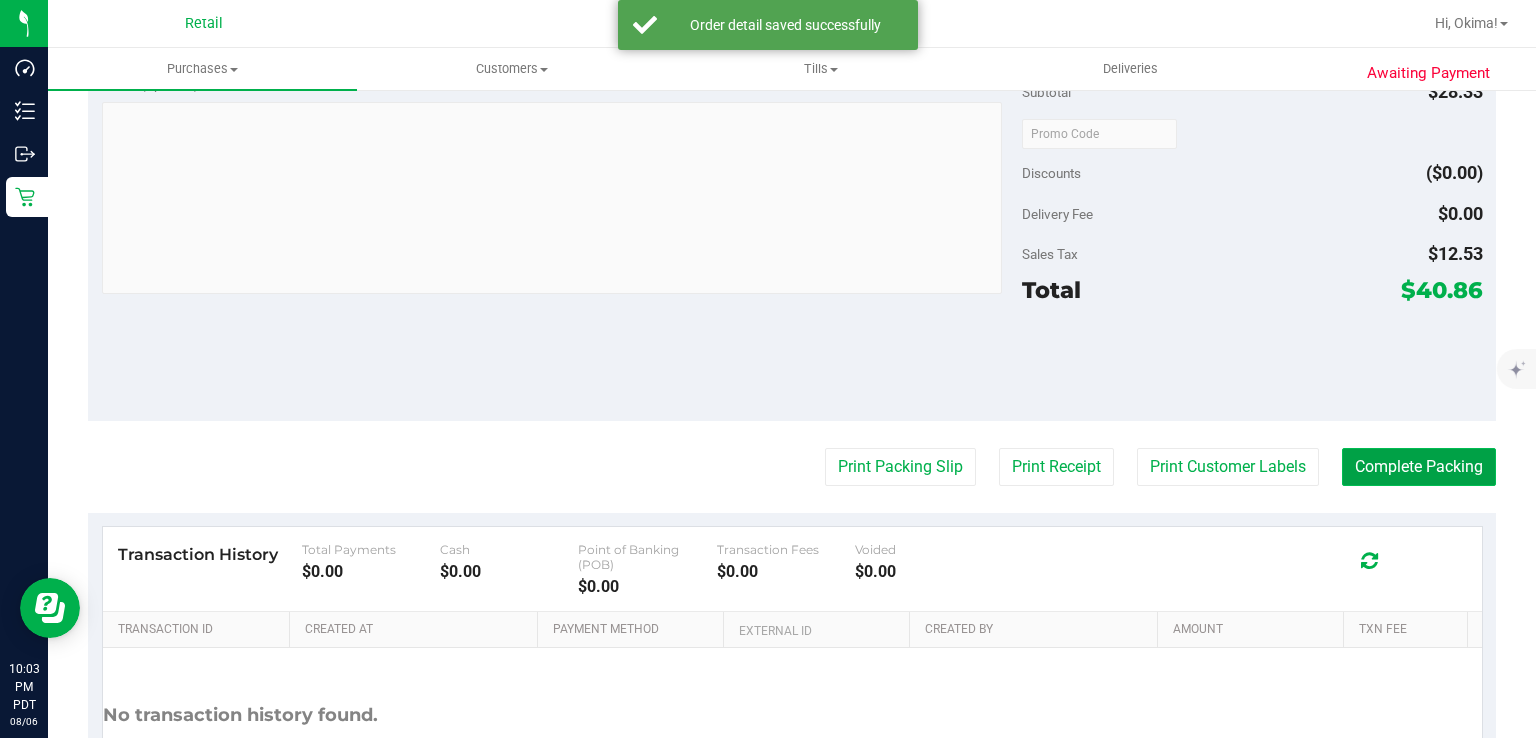 click on "Complete Packing" at bounding box center [1419, 467] 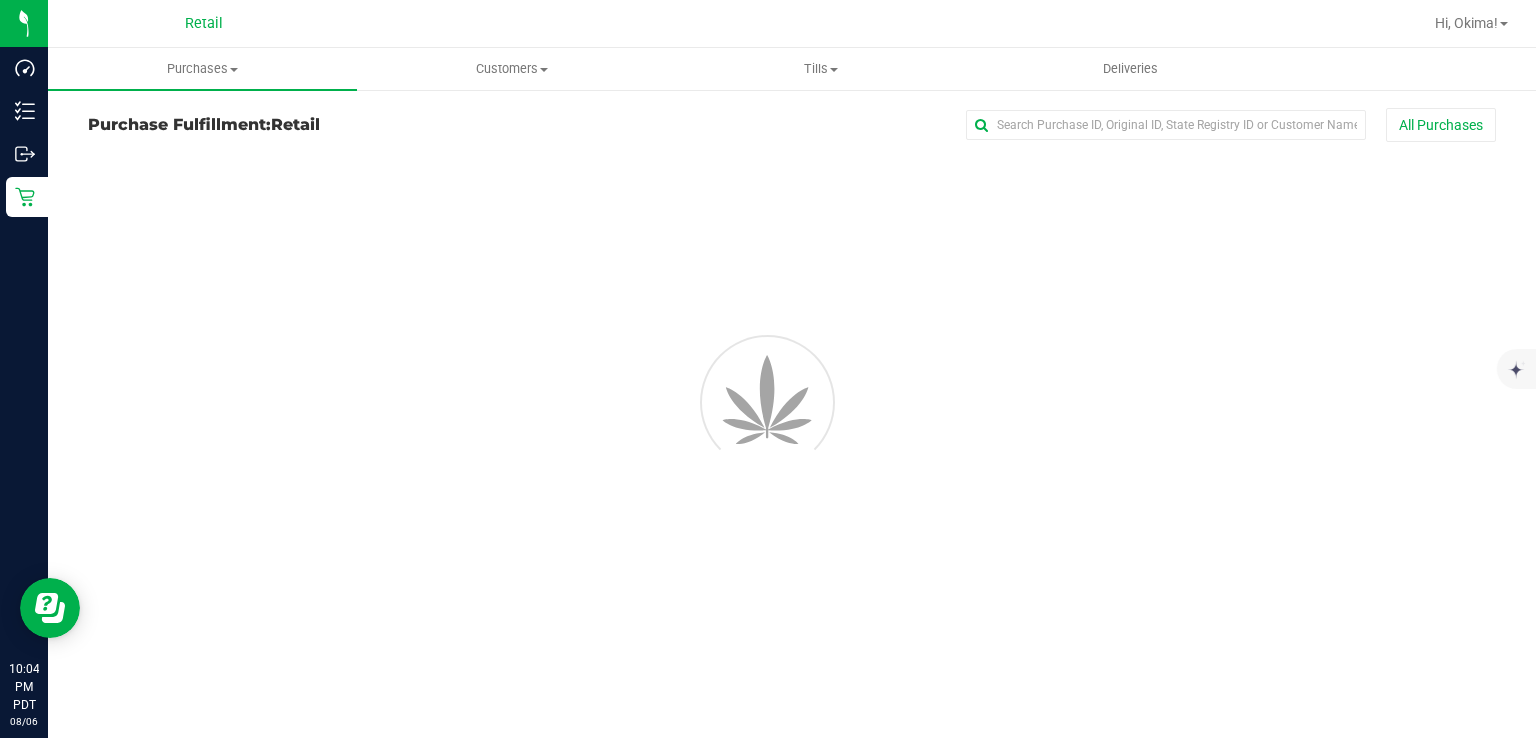 scroll, scrollTop: 0, scrollLeft: 0, axis: both 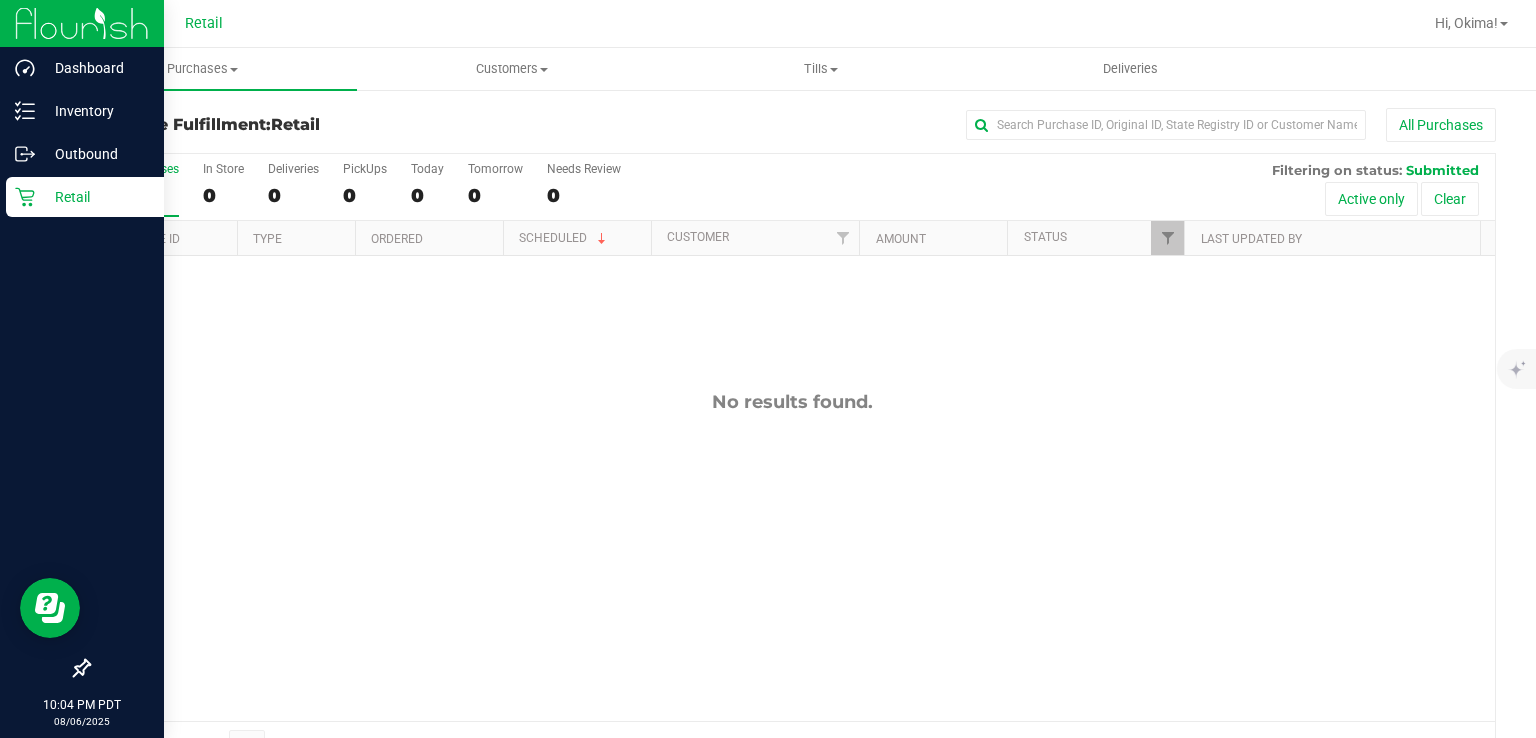 click on "Retail" at bounding box center [95, 197] 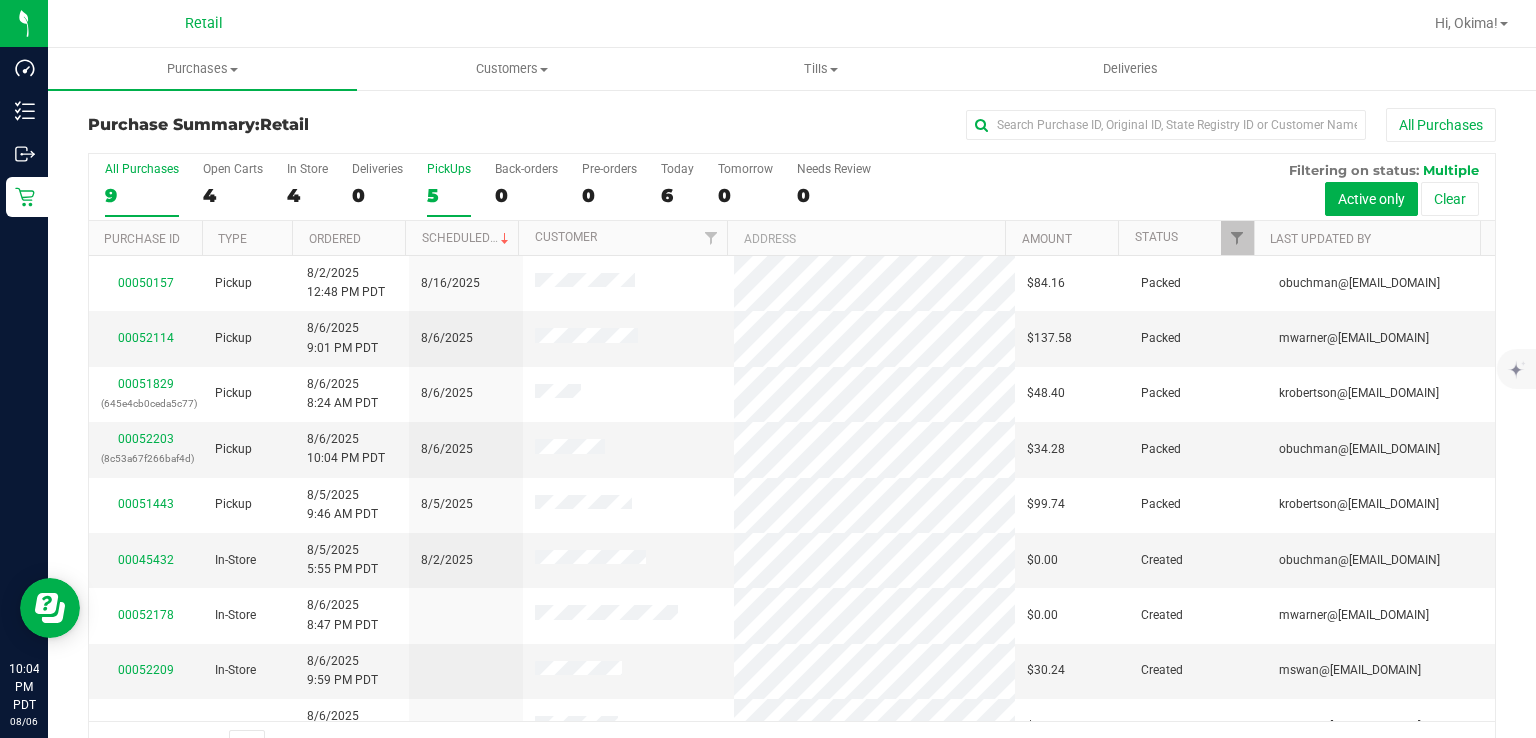 click on "5" at bounding box center [449, 195] 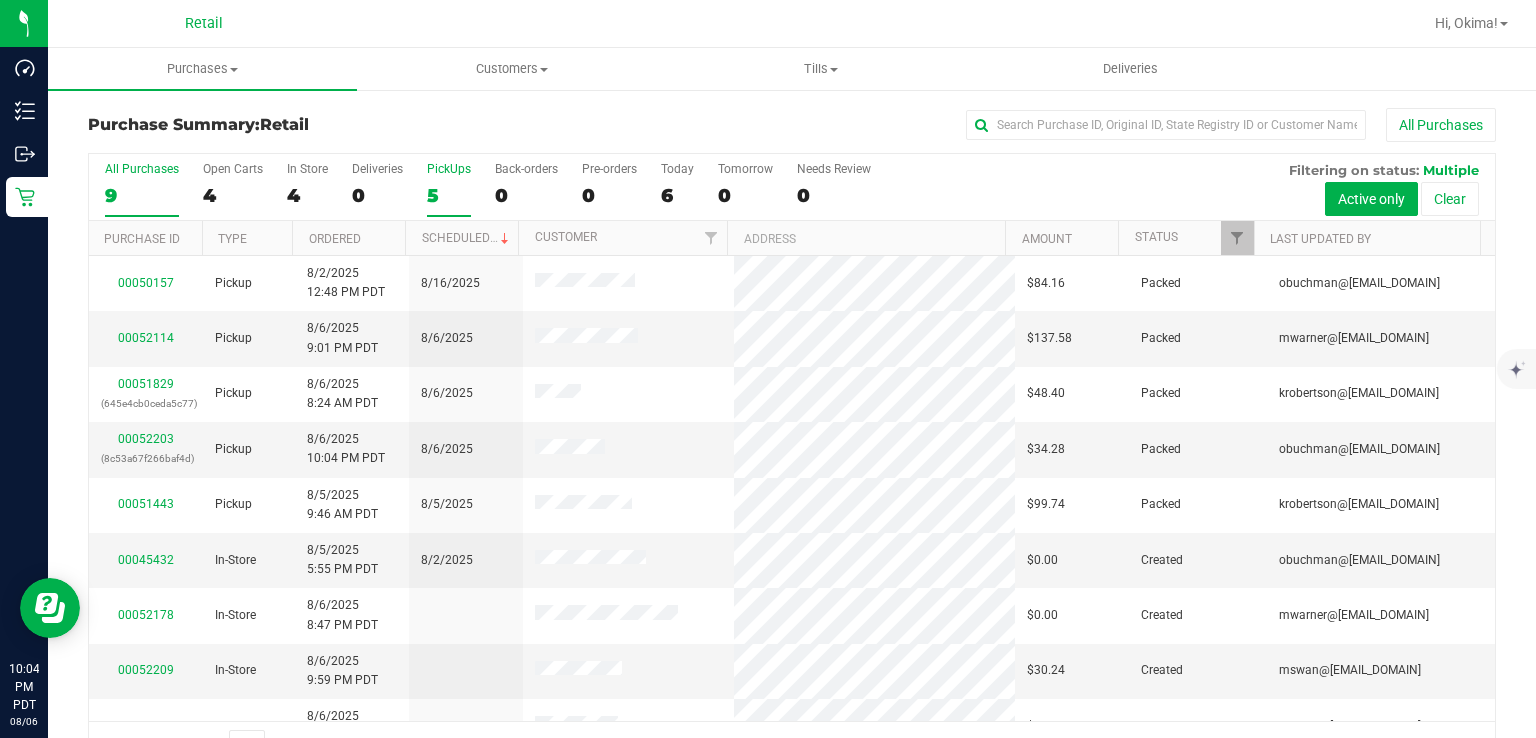 click on "PickUps
5" at bounding box center [0, 0] 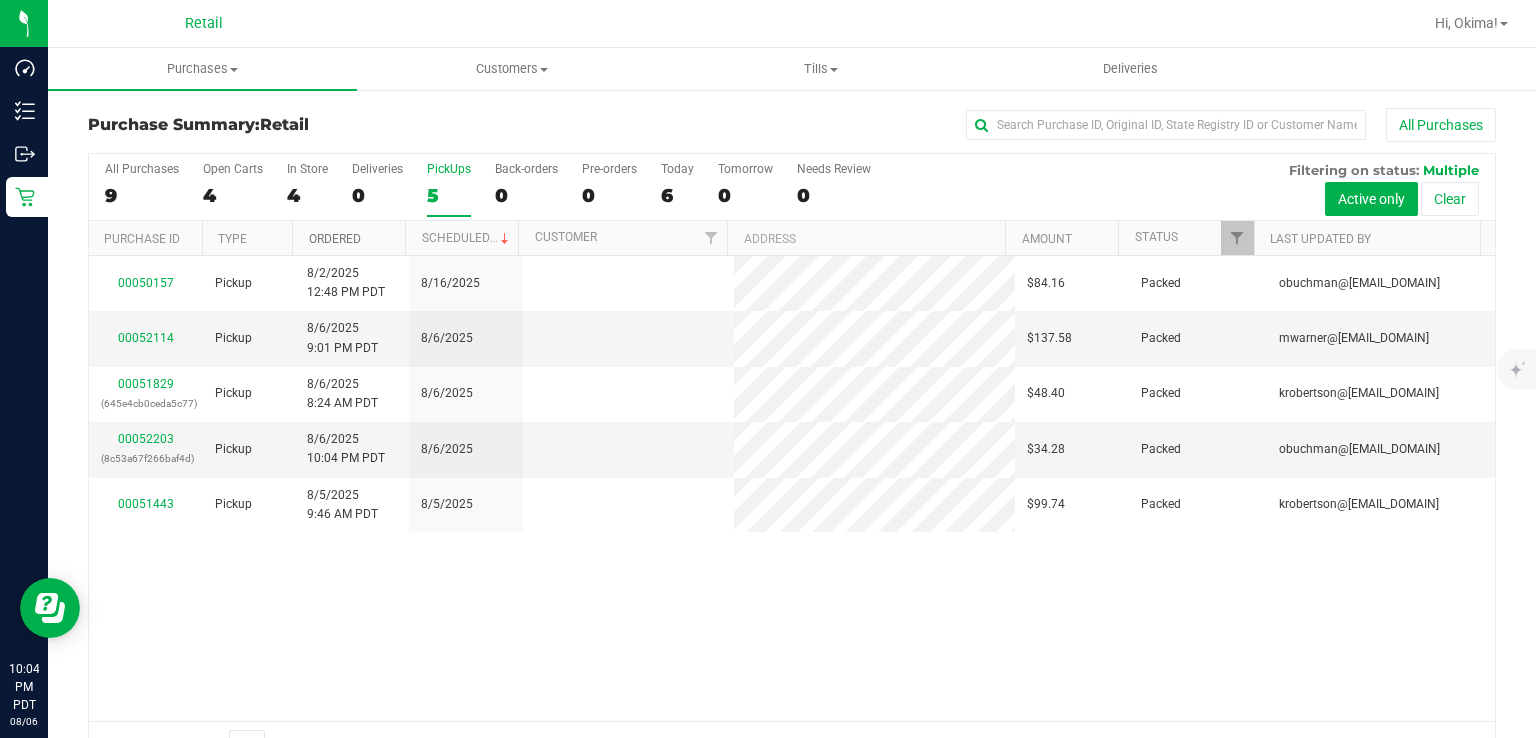 click on "Ordered" at bounding box center (335, 239) 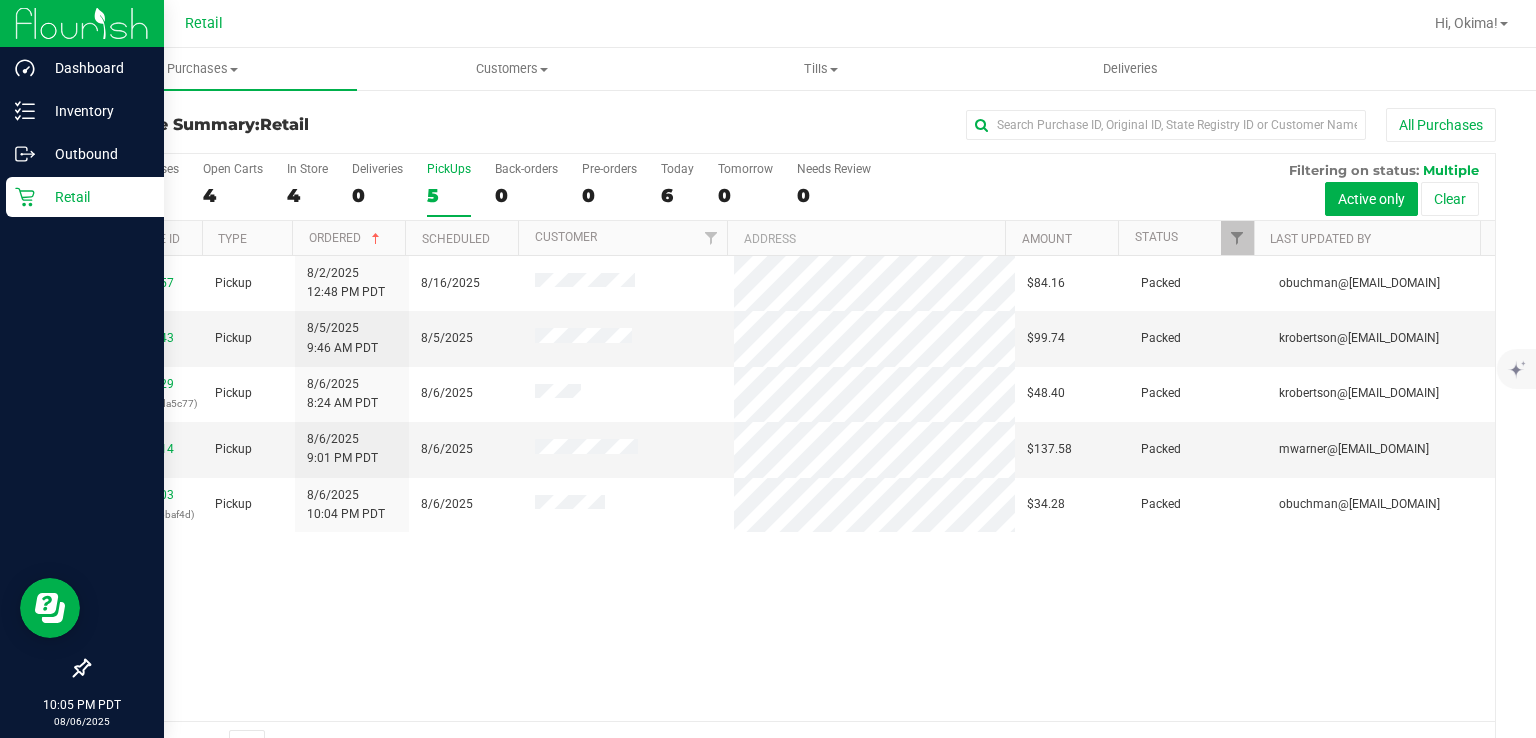 click on "Retail" at bounding box center [82, 198] 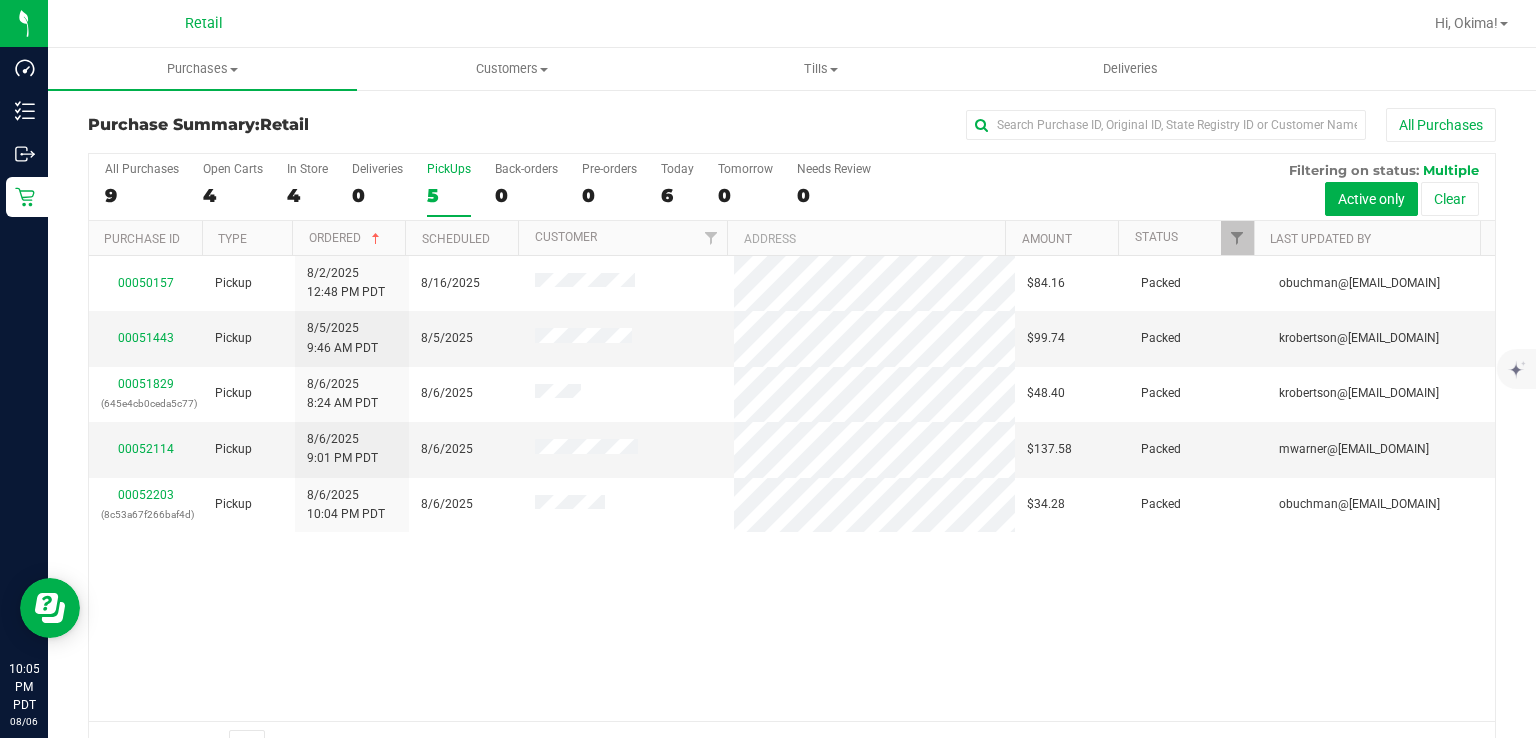 click on "5" at bounding box center [449, 195] 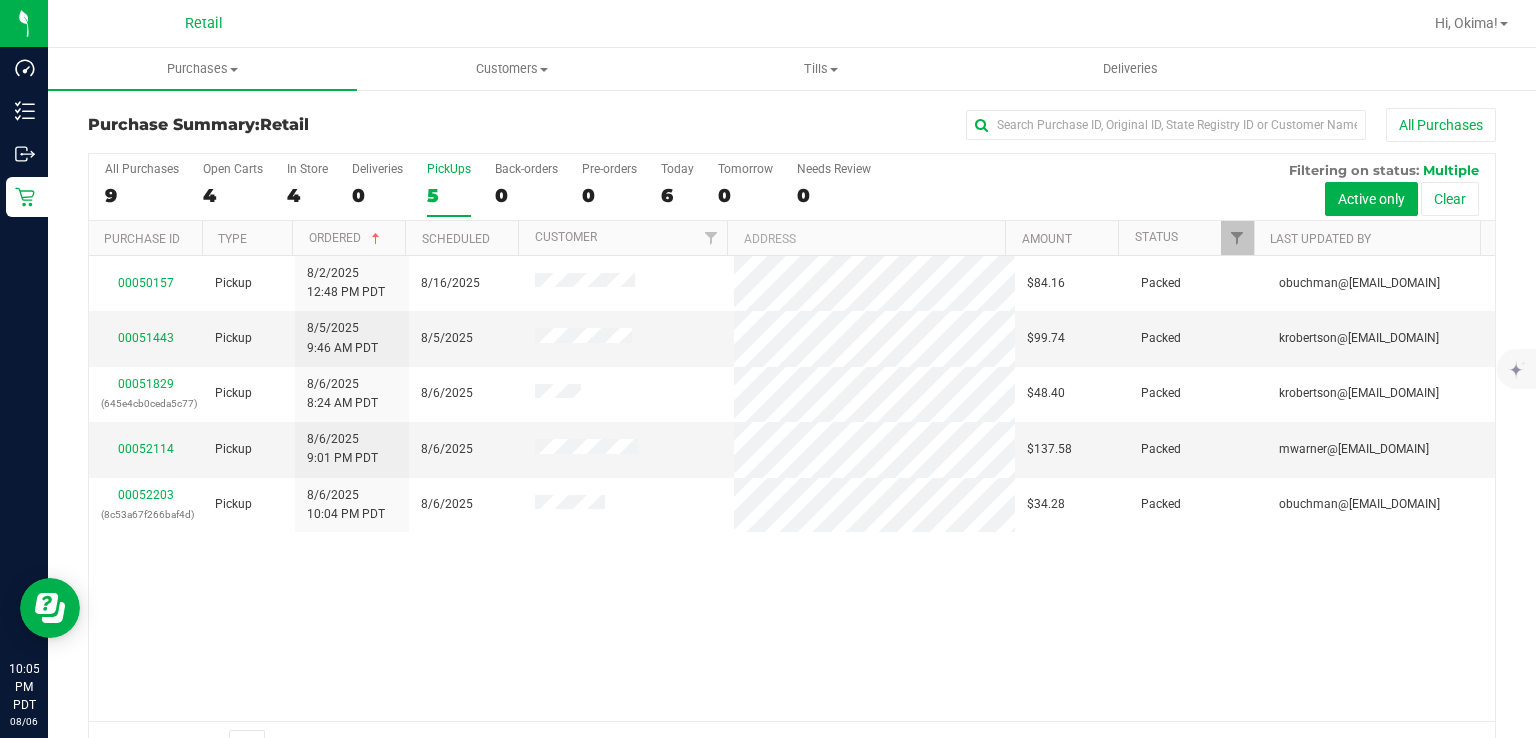 click on "PickUps
5" at bounding box center (0, 0) 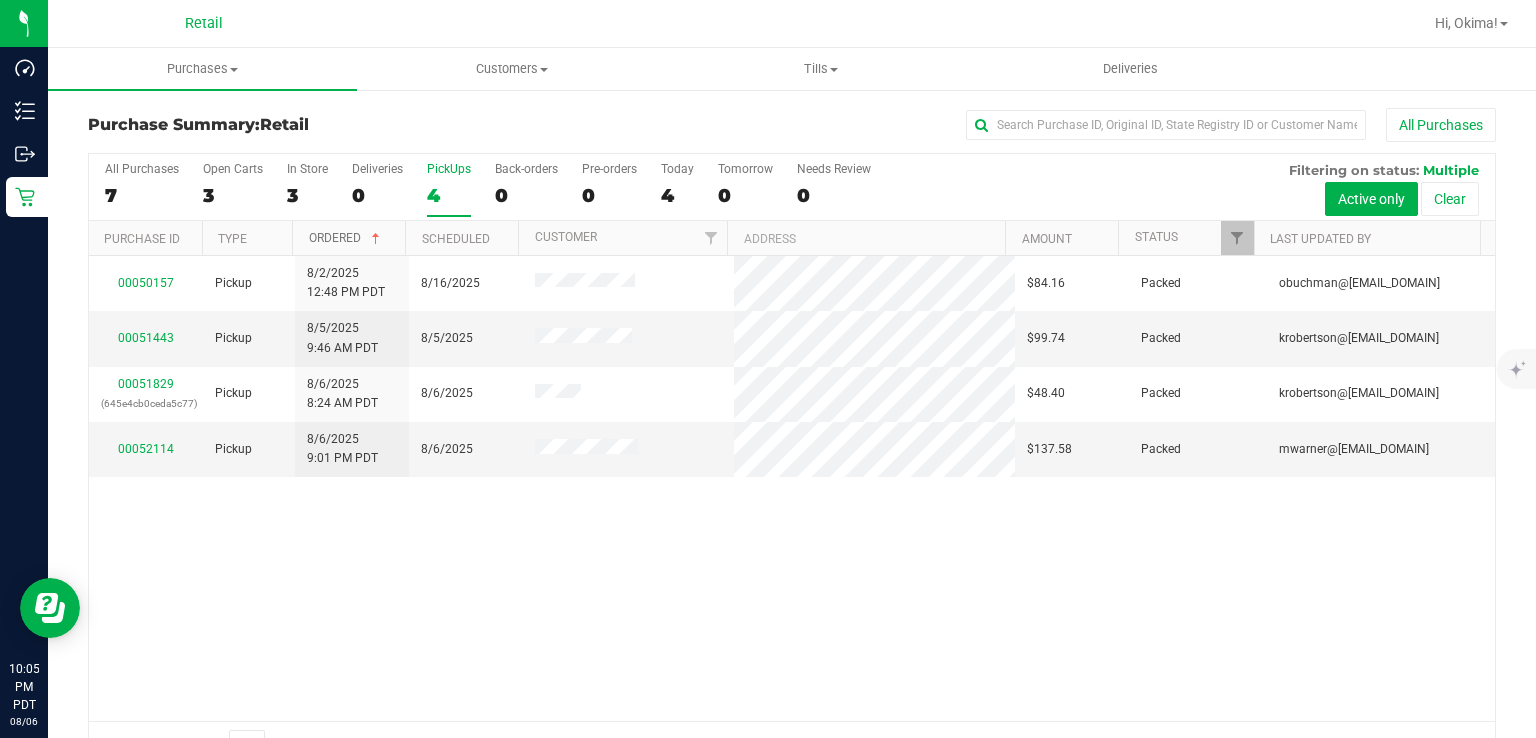 click on "Ordered" at bounding box center [346, 238] 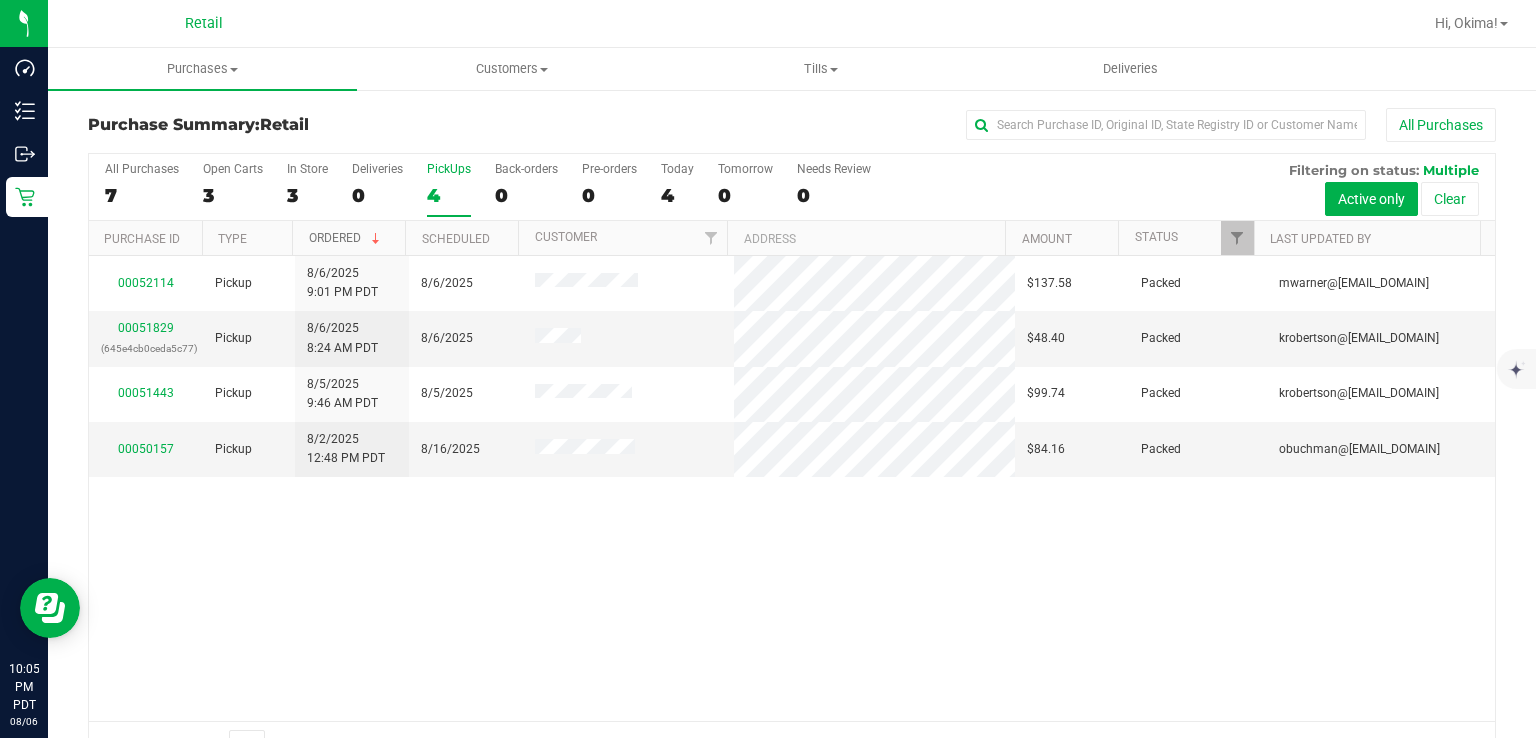 click on "Ordered" at bounding box center (346, 238) 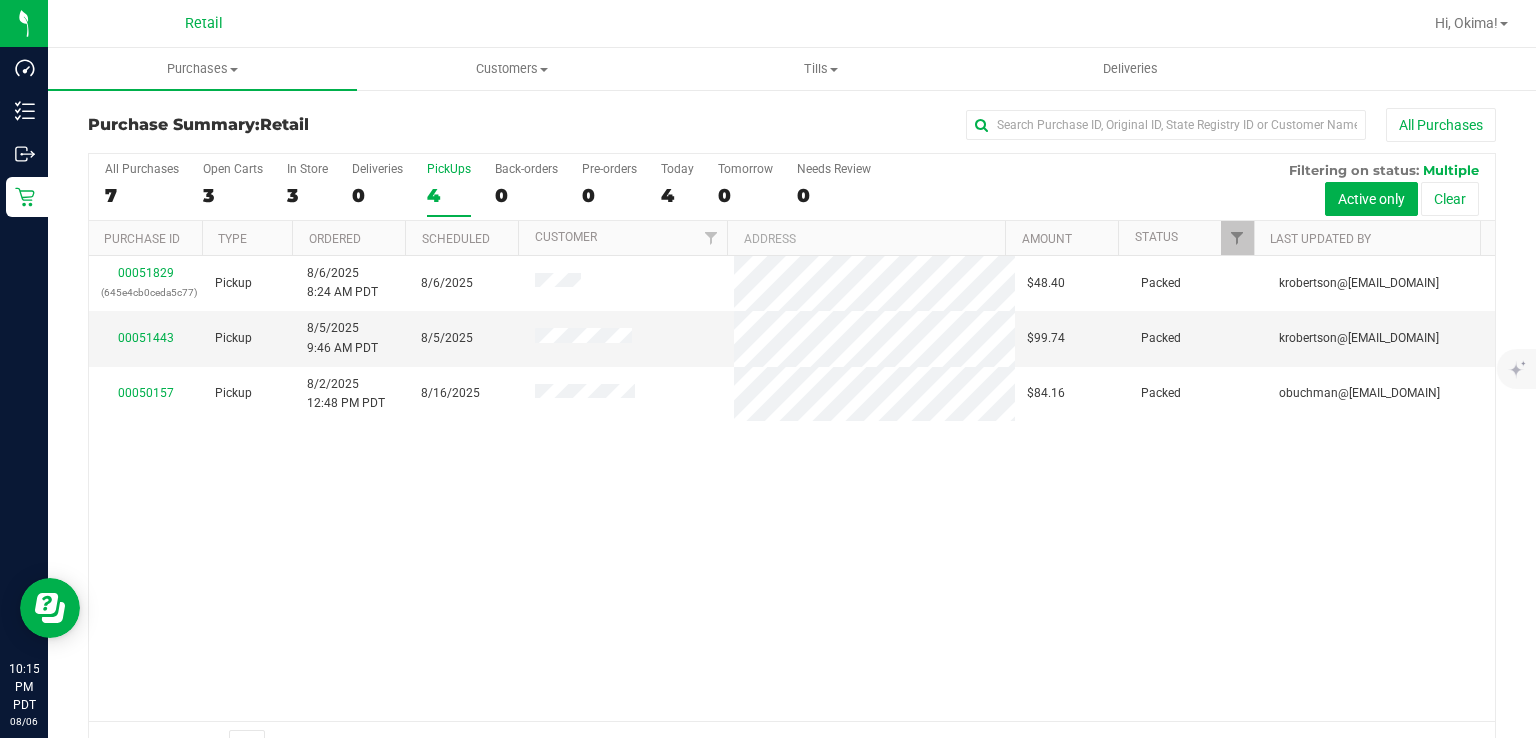 click on "PickUps
4" at bounding box center (449, 189) 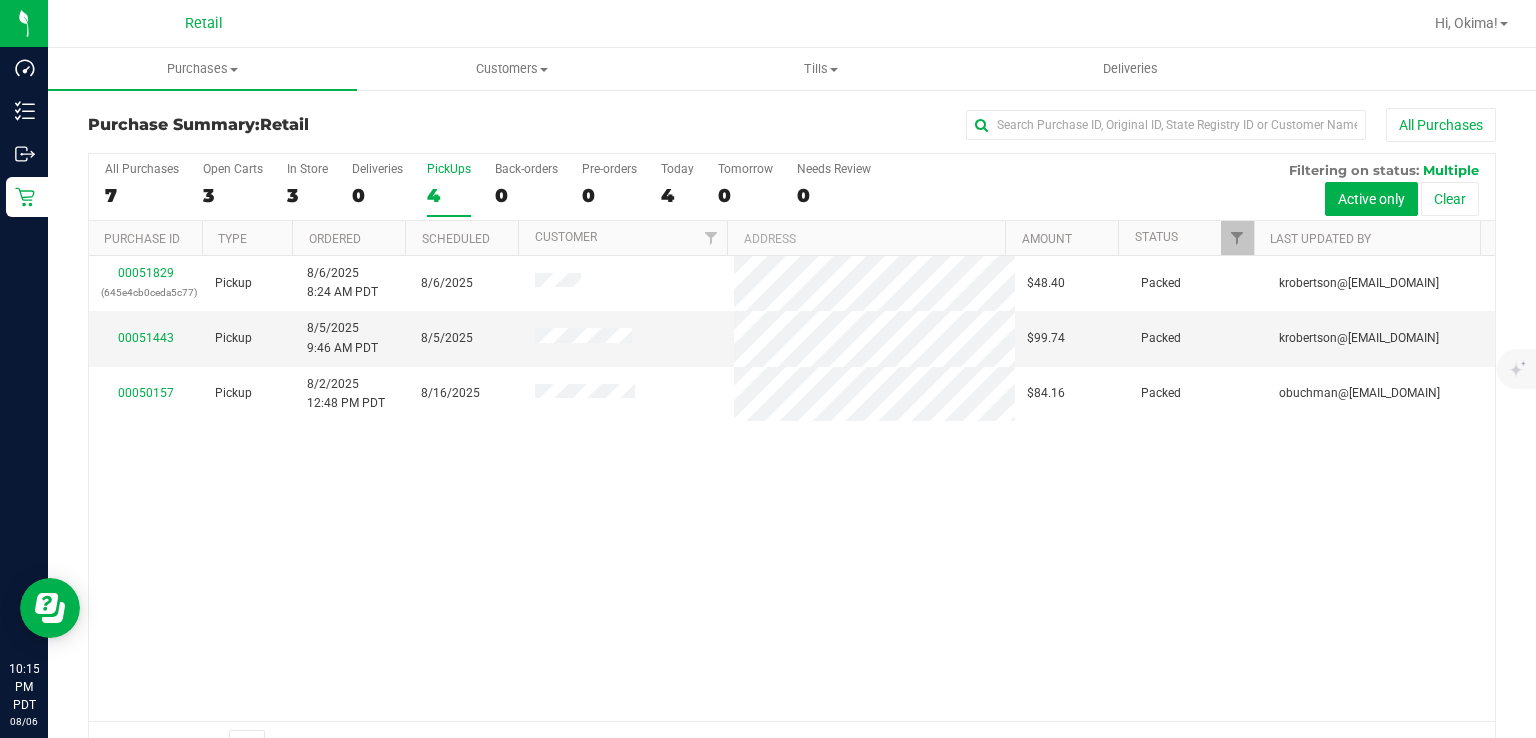 click on "PickUps
4" at bounding box center (0, 0) 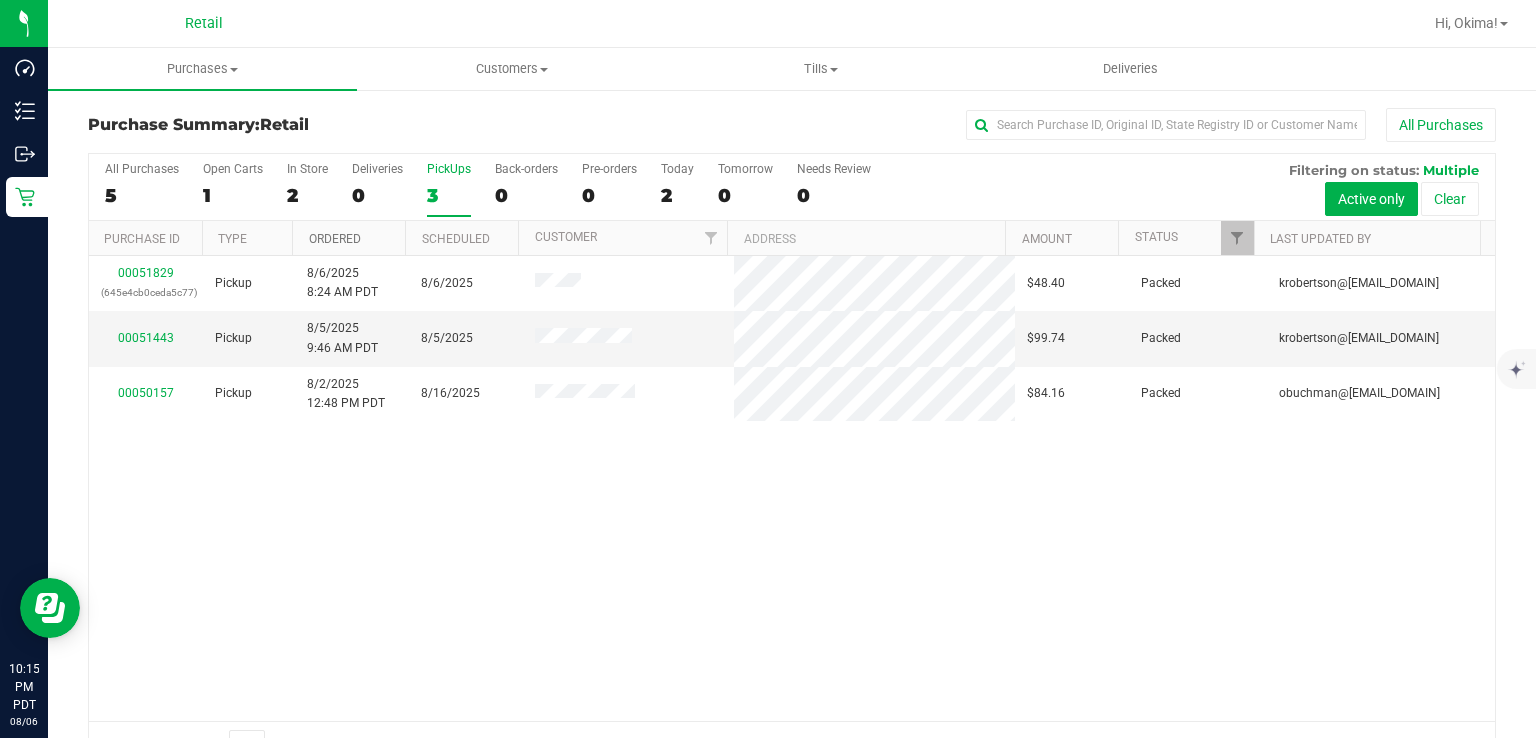 click on "Ordered" at bounding box center [335, 239] 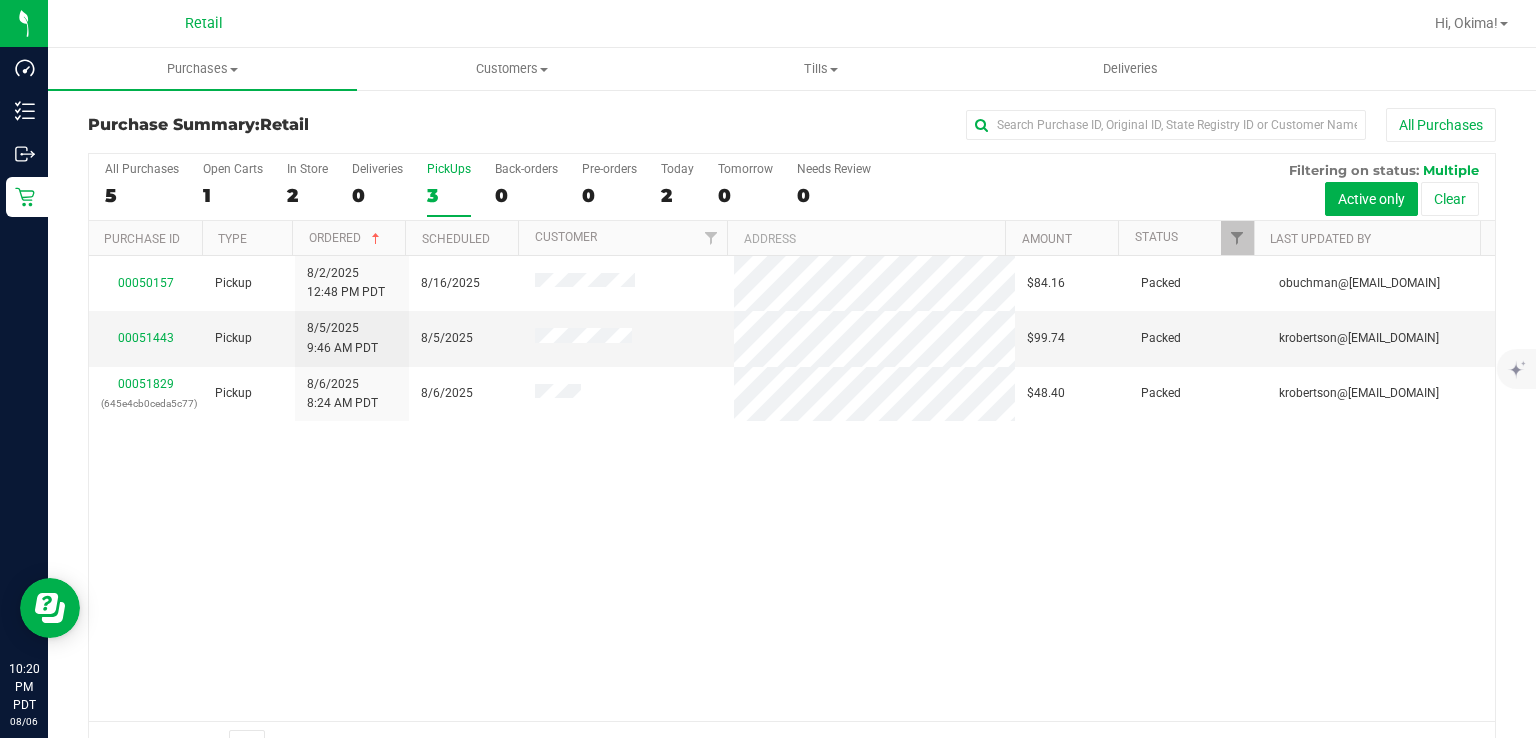 click on "3" at bounding box center (449, 195) 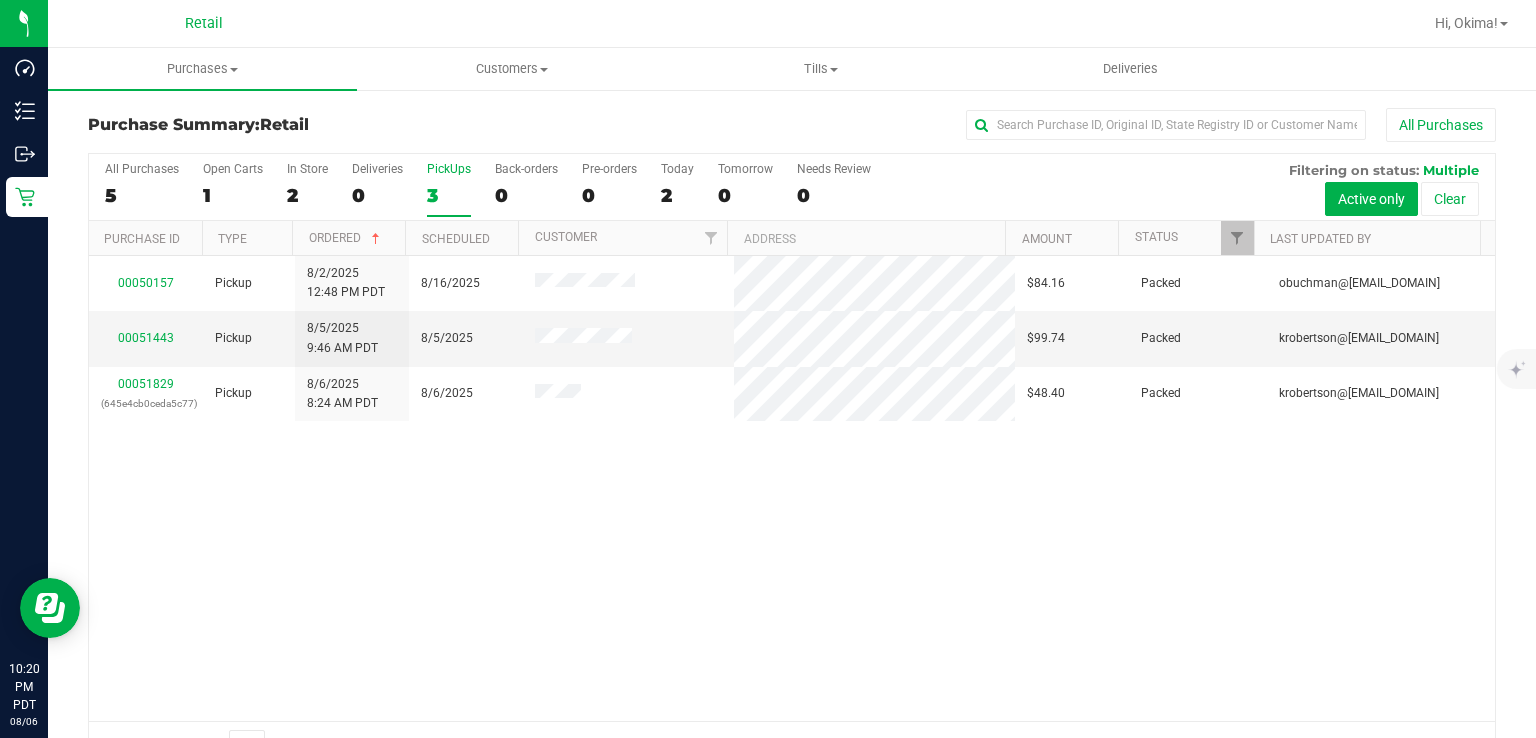 click on "PickUps
3" at bounding box center (0, 0) 